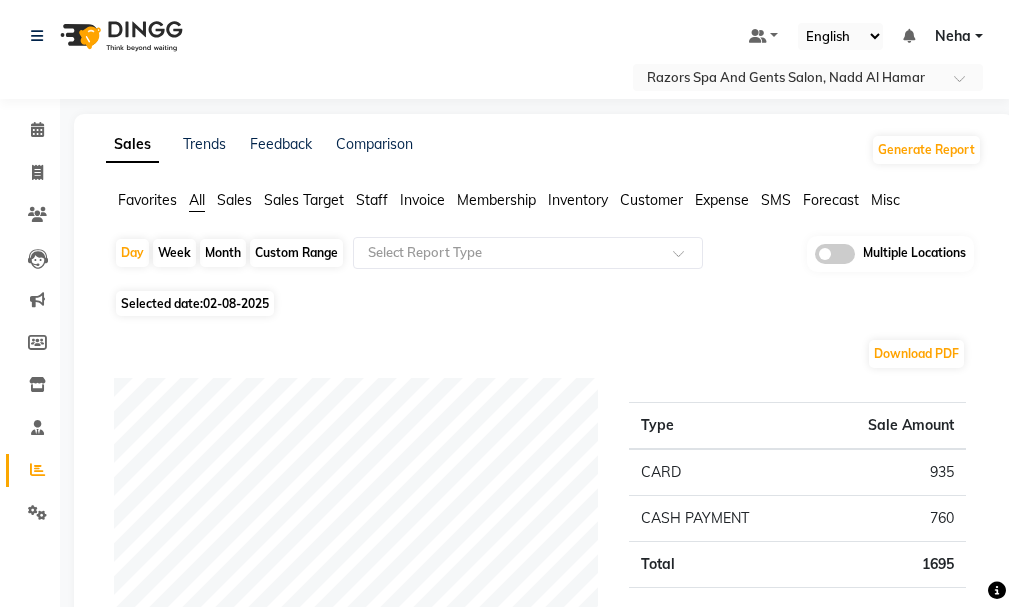 scroll, scrollTop: 592, scrollLeft: 0, axis: vertical 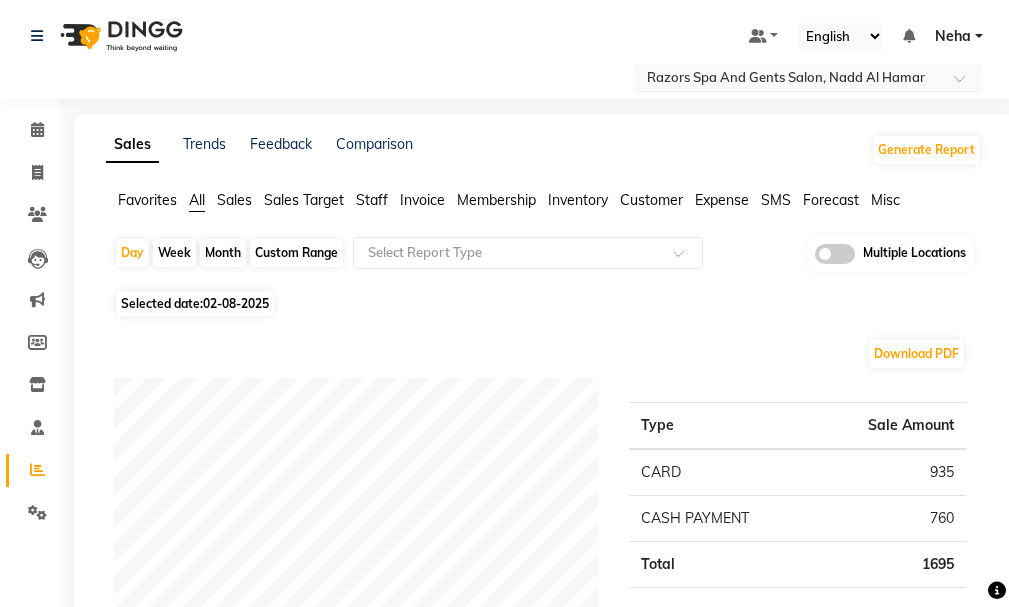 click at bounding box center [788, 79] 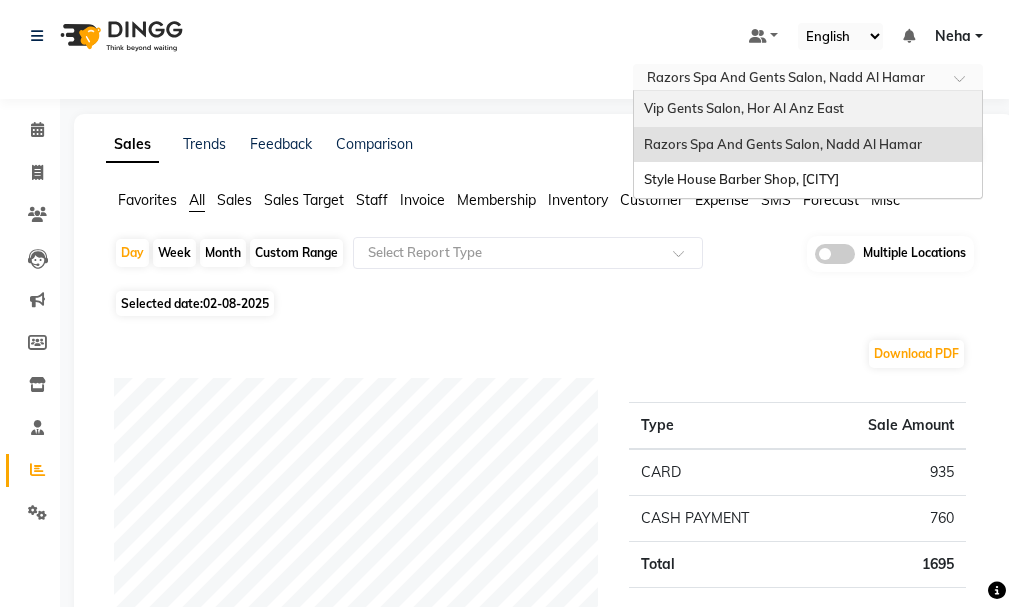 click on "Vip Gents Salon, Hor Al Anz East" at bounding box center [744, 108] 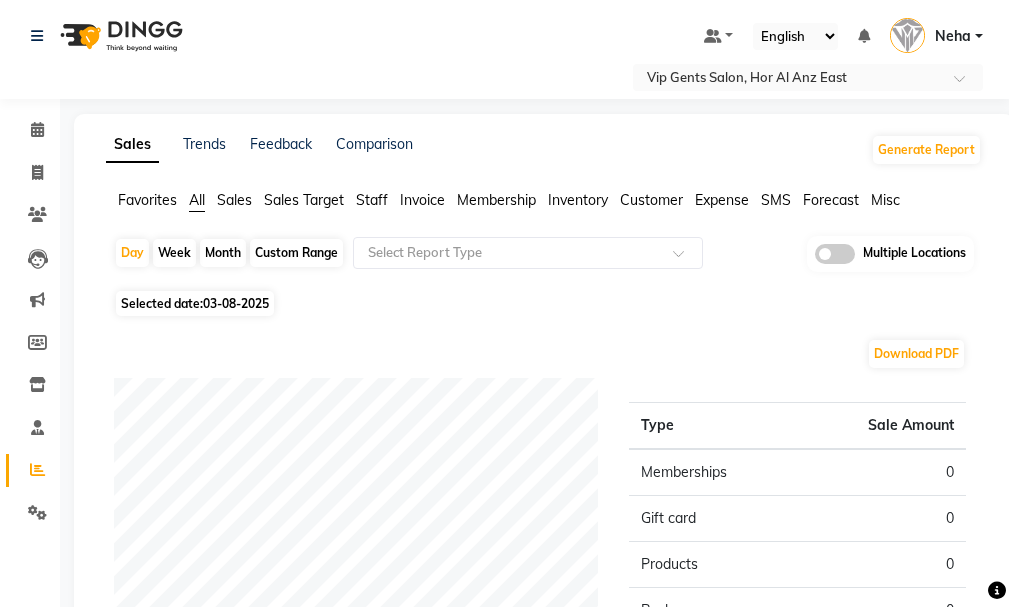 scroll, scrollTop: 0, scrollLeft: 0, axis: both 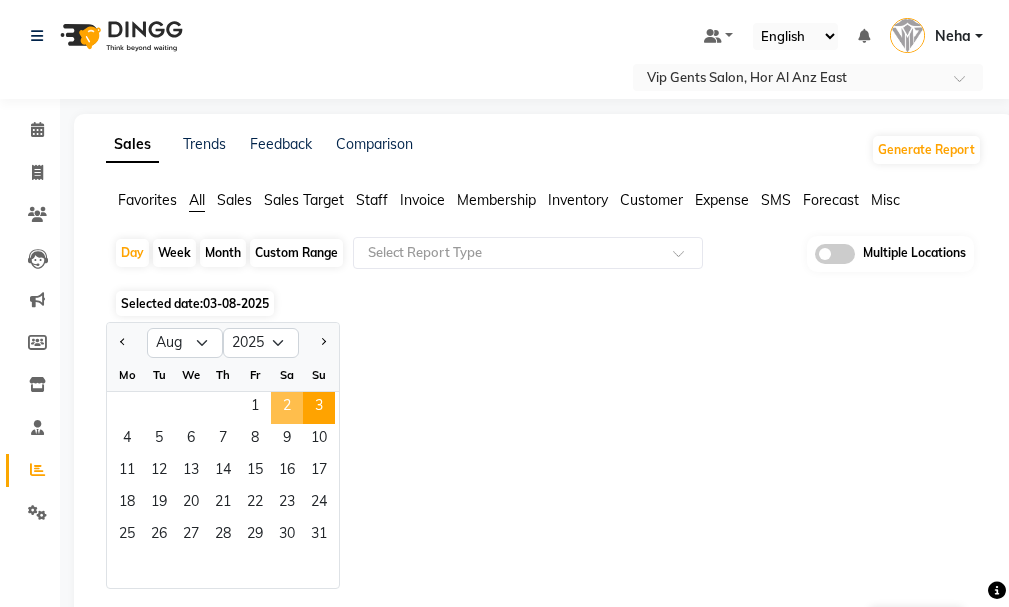 click on "2" 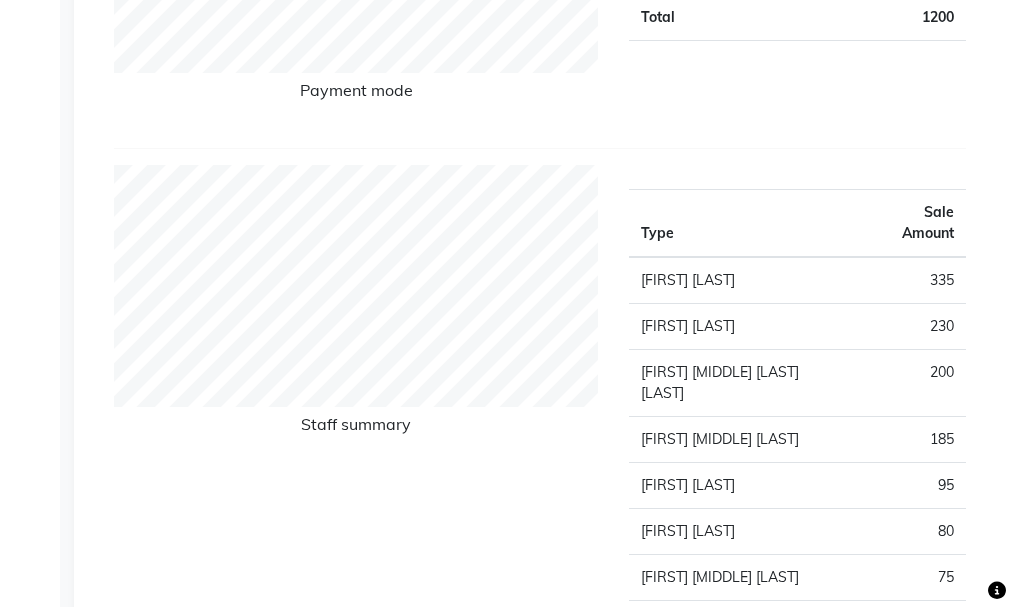 scroll, scrollTop: 558, scrollLeft: 0, axis: vertical 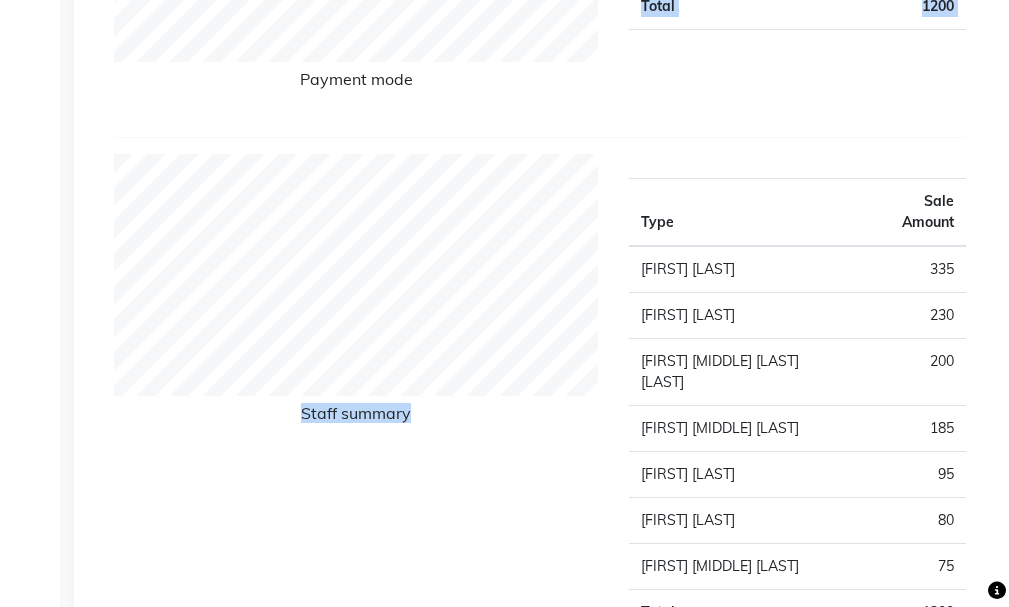 drag, startPoint x: 1003, startPoint y: 196, endPoint x: 1012, endPoint y: 105, distance: 91.44397 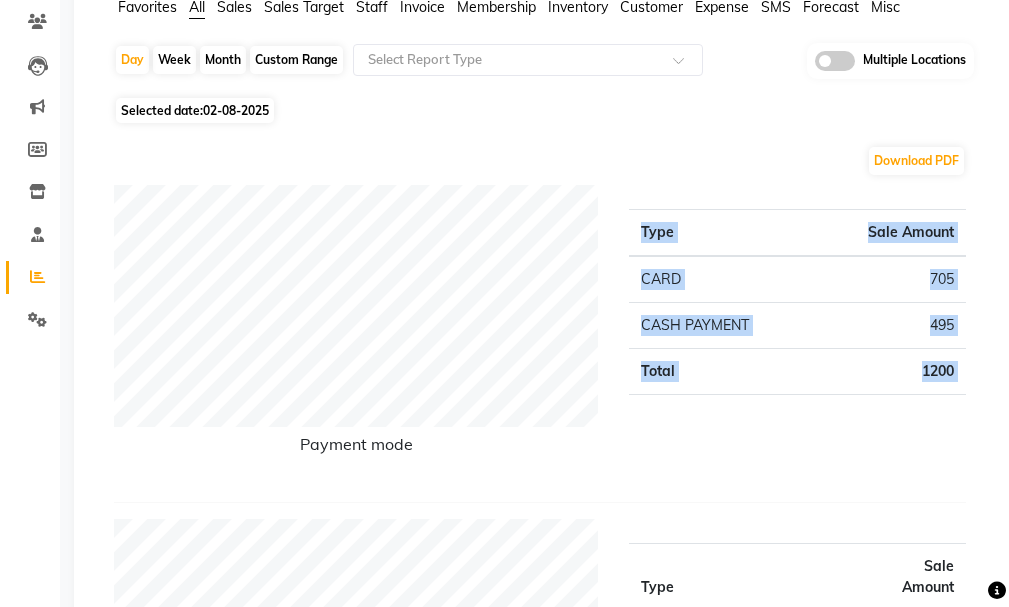 scroll, scrollTop: 0, scrollLeft: 0, axis: both 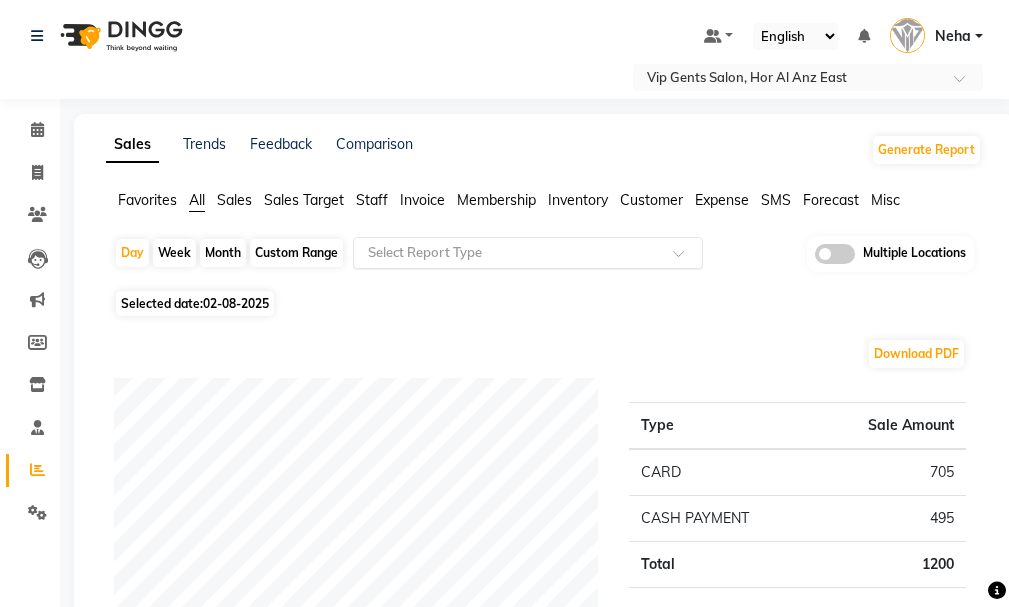 click 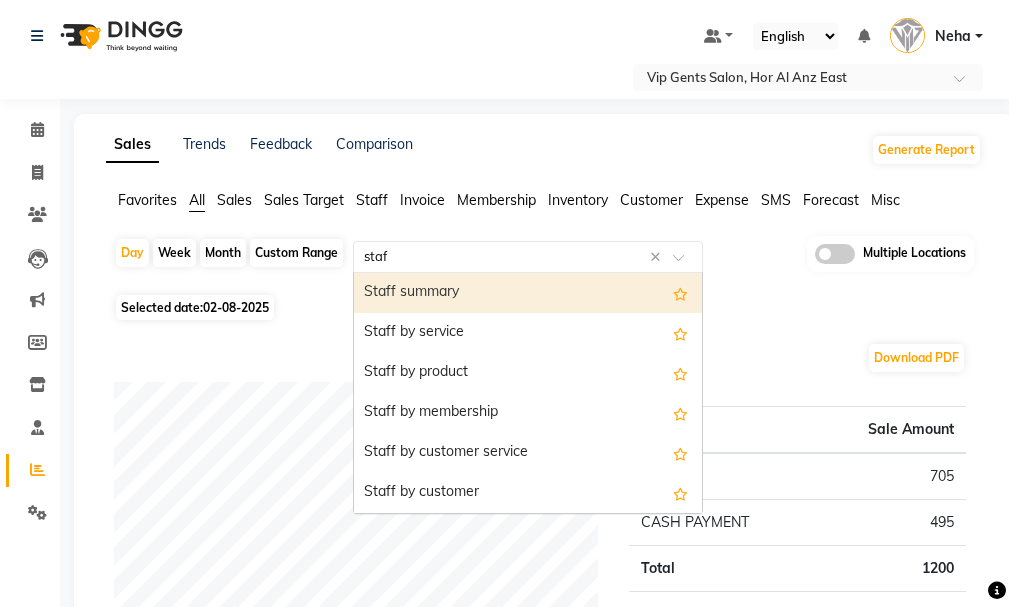type on "staff" 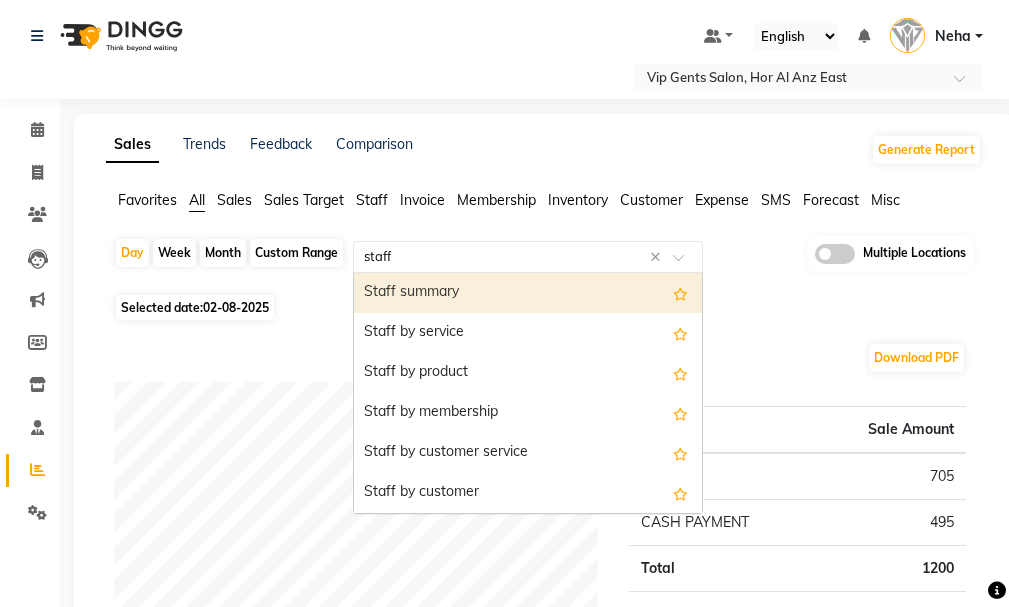 click on "Staff by service" at bounding box center [528, 333] 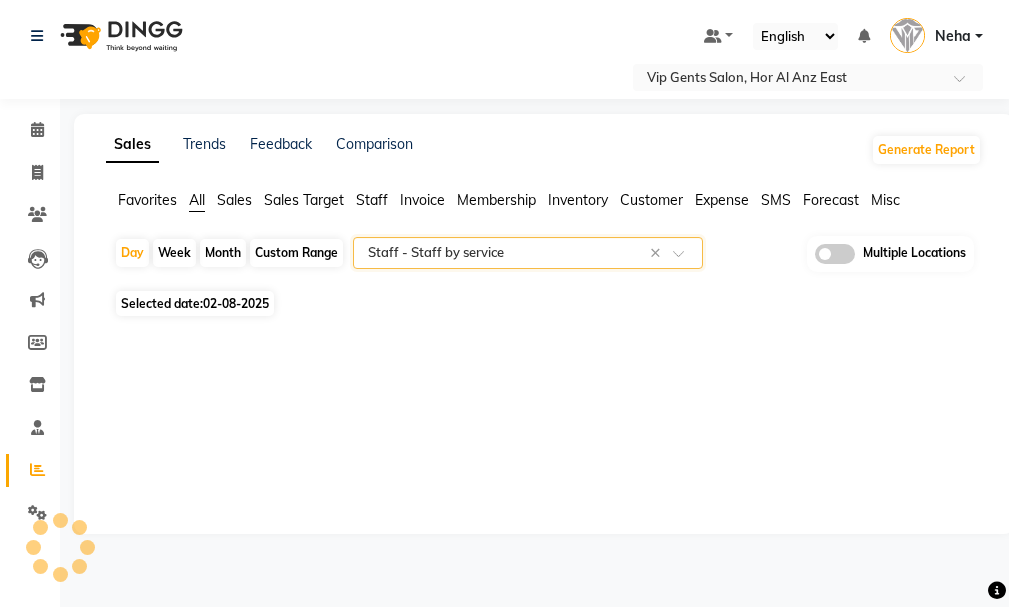 select on "full_report" 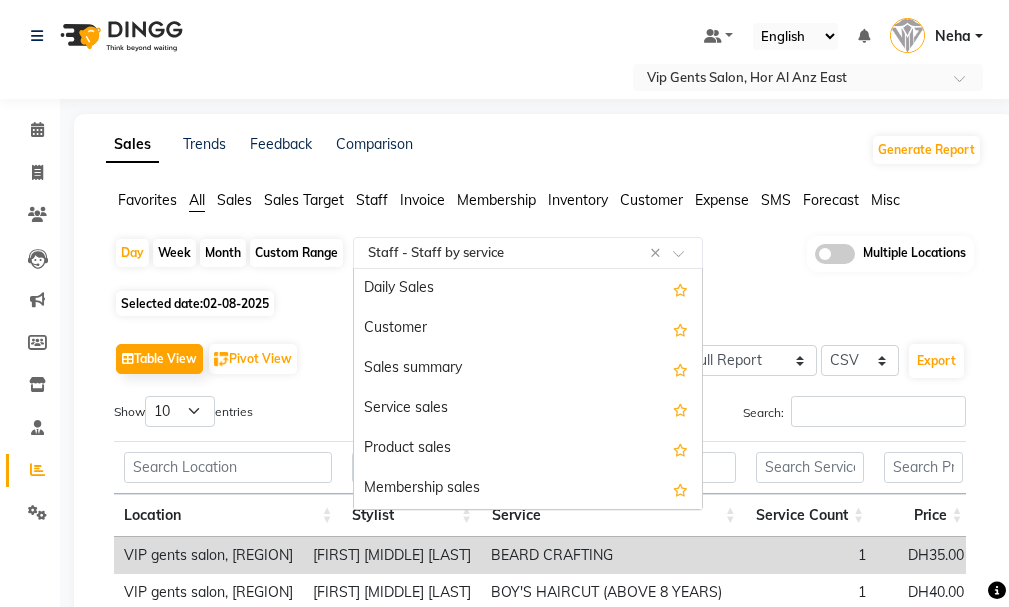 click on "Select Report Type × Staff -  Staff by service ×" 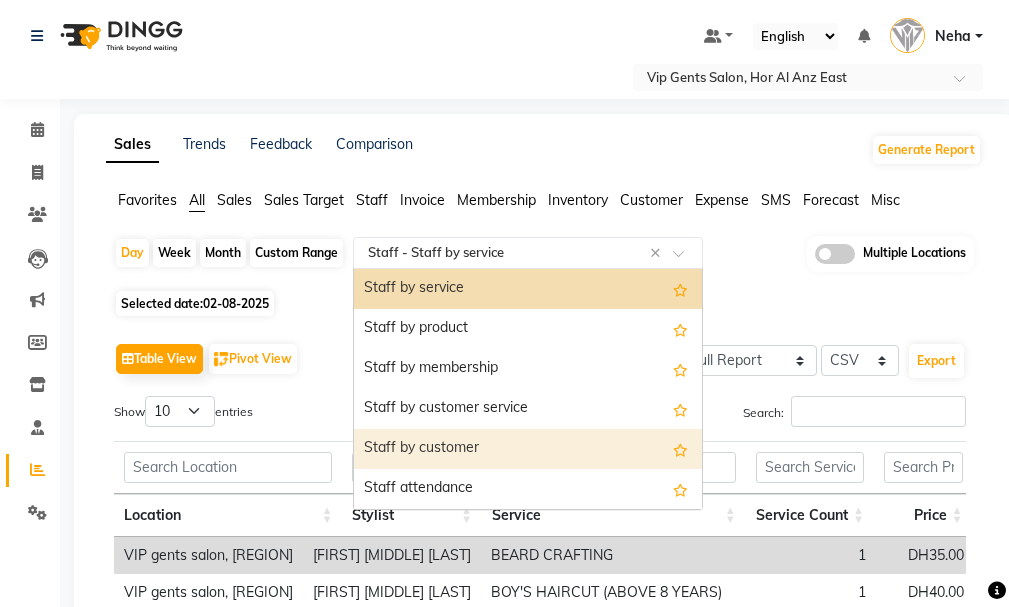 click on "Staff by customer" at bounding box center (528, 449) 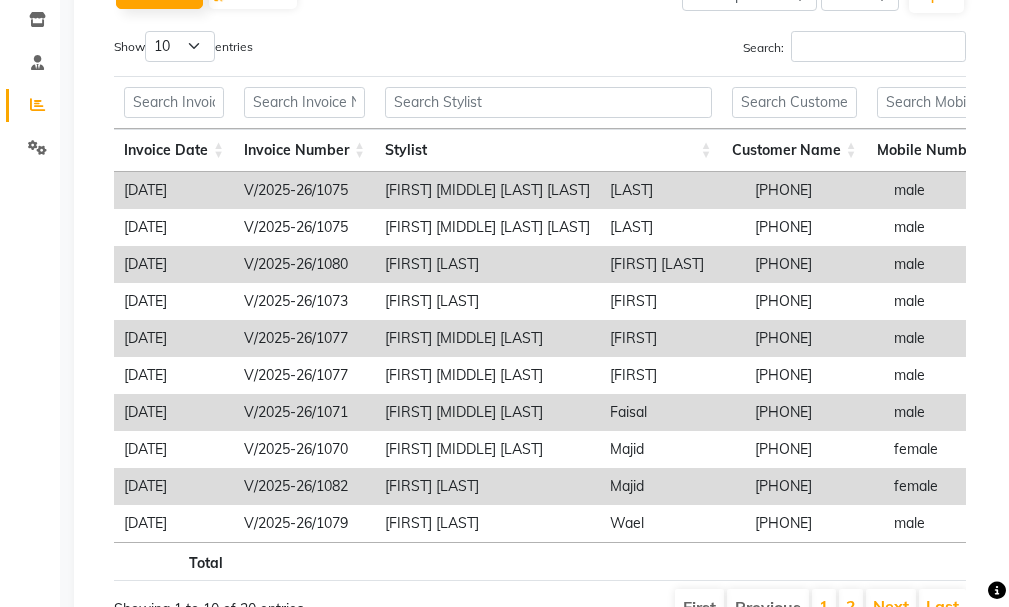 scroll, scrollTop: 368, scrollLeft: 0, axis: vertical 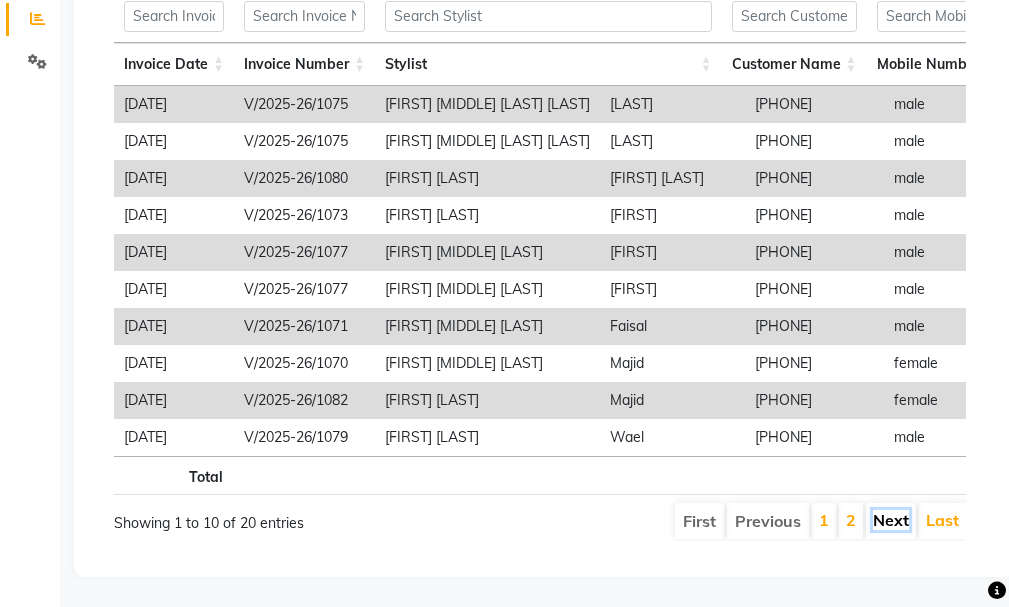 click on "Next" at bounding box center (891, 520) 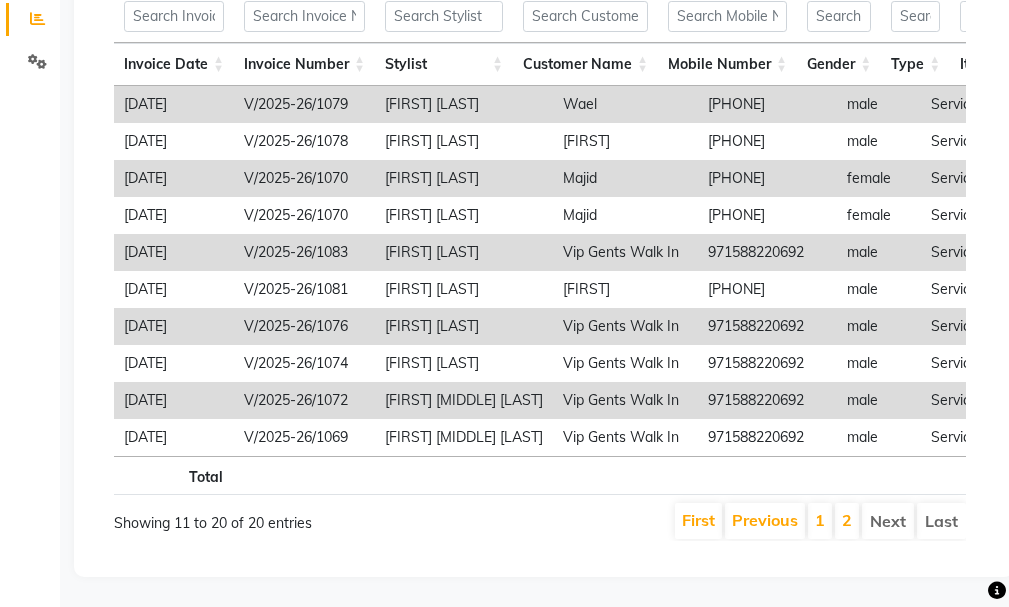 scroll, scrollTop: 0, scrollLeft: 59, axis: horizontal 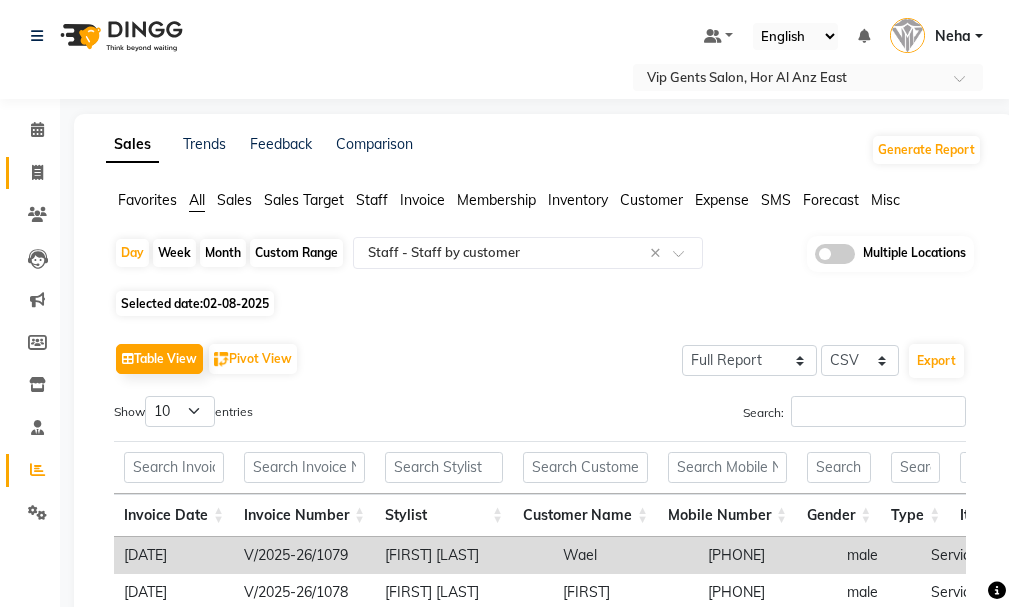 click 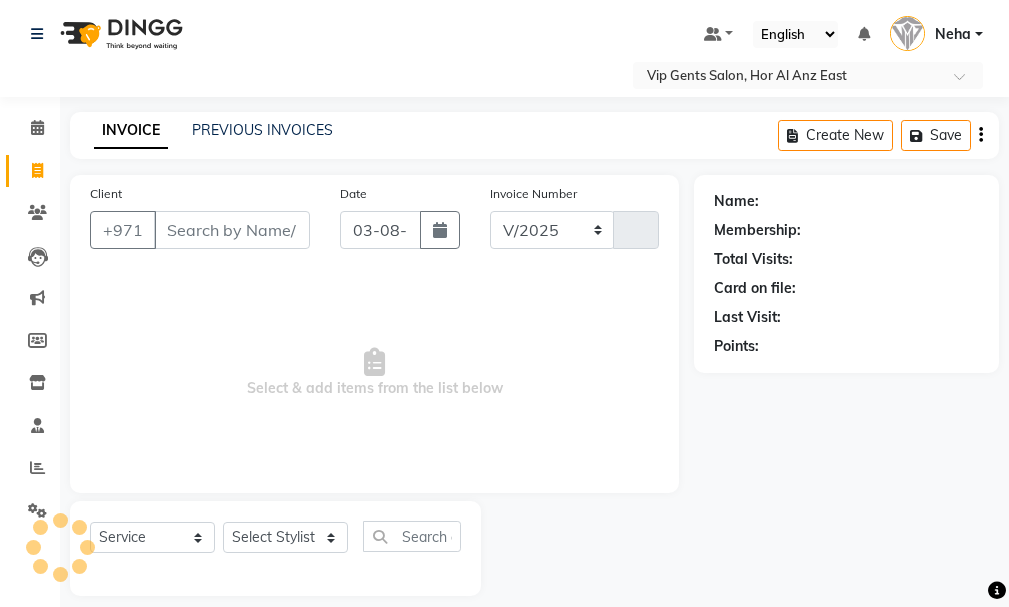 select on "8415" 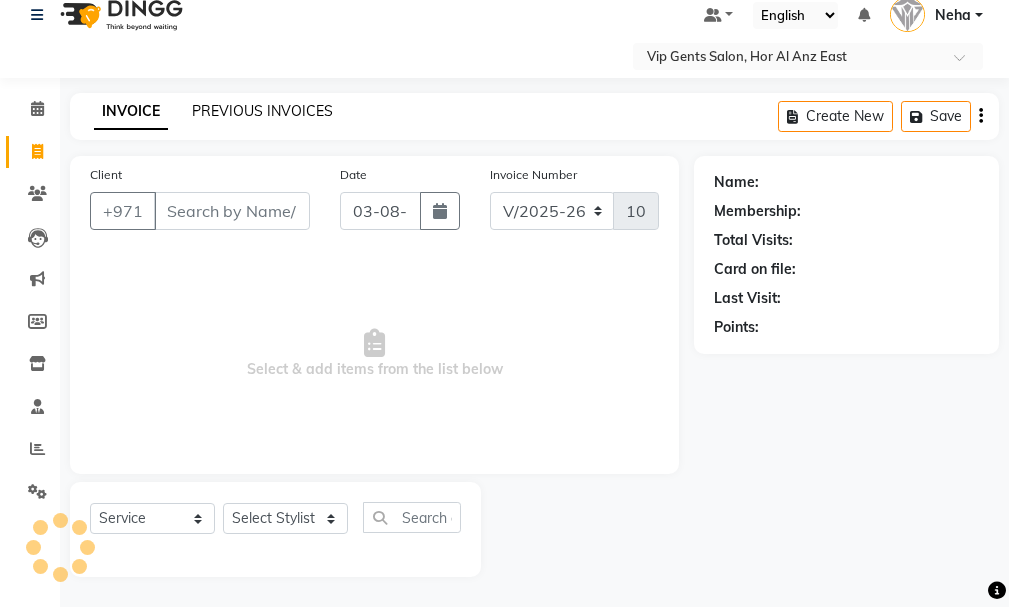 click on "PREVIOUS INVOICES" 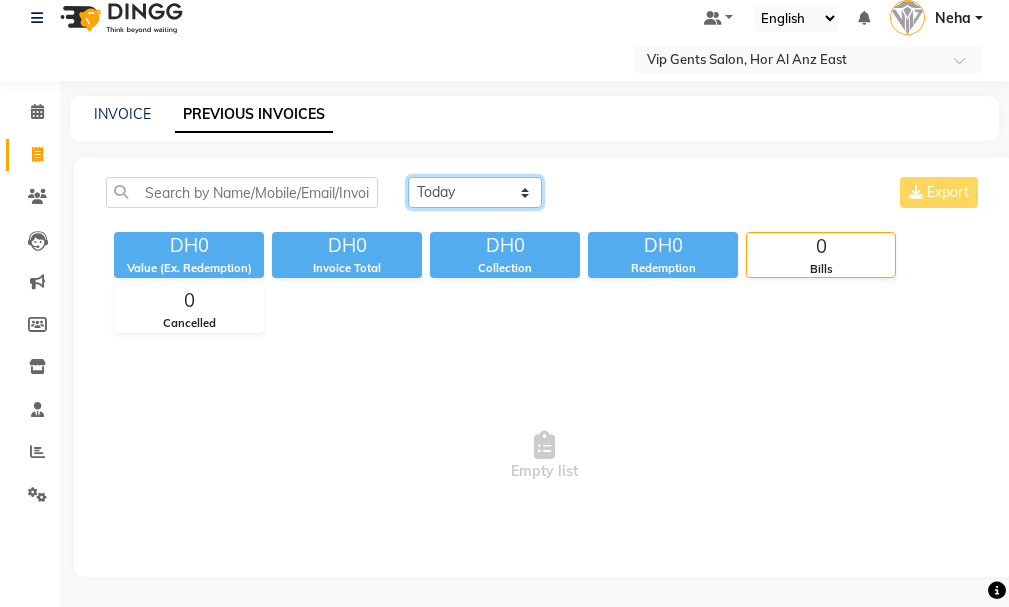 click on "Today Yesterday Custom Range" 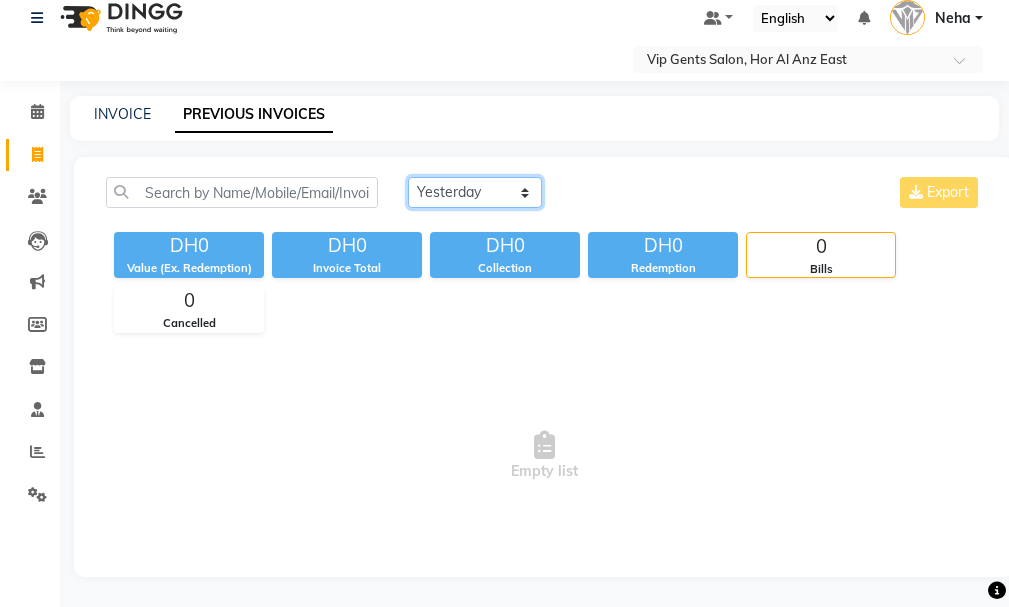 click on "Today Yesterday Custom Range" 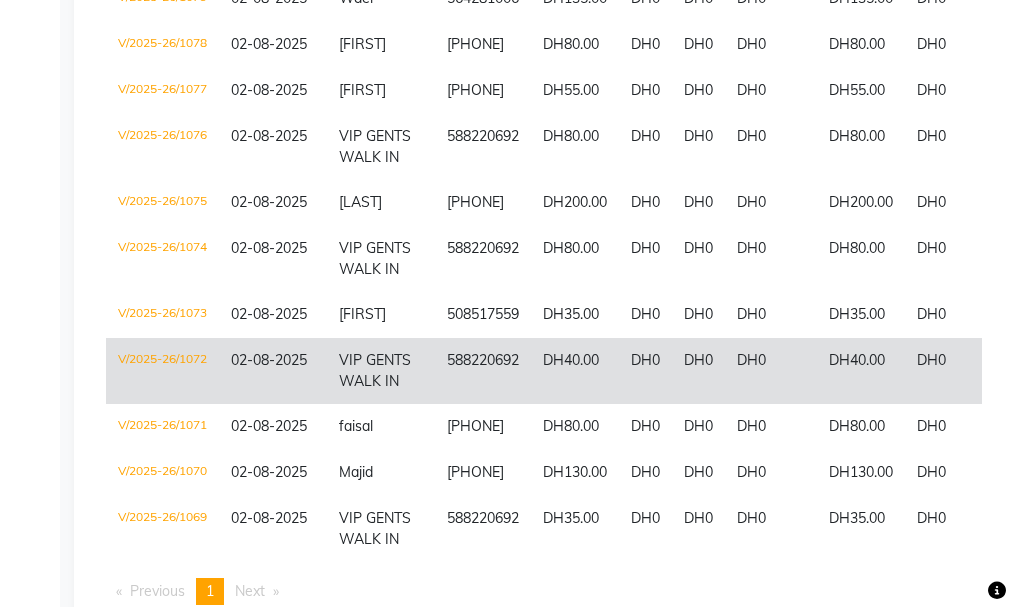 click on "V/2025-26/1072" 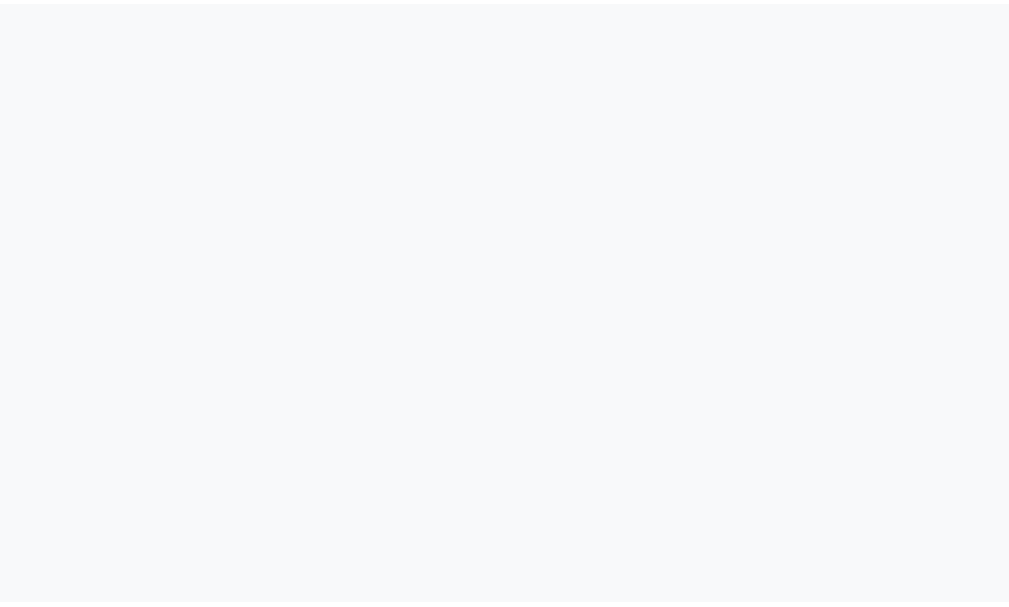 scroll, scrollTop: 0, scrollLeft: 0, axis: both 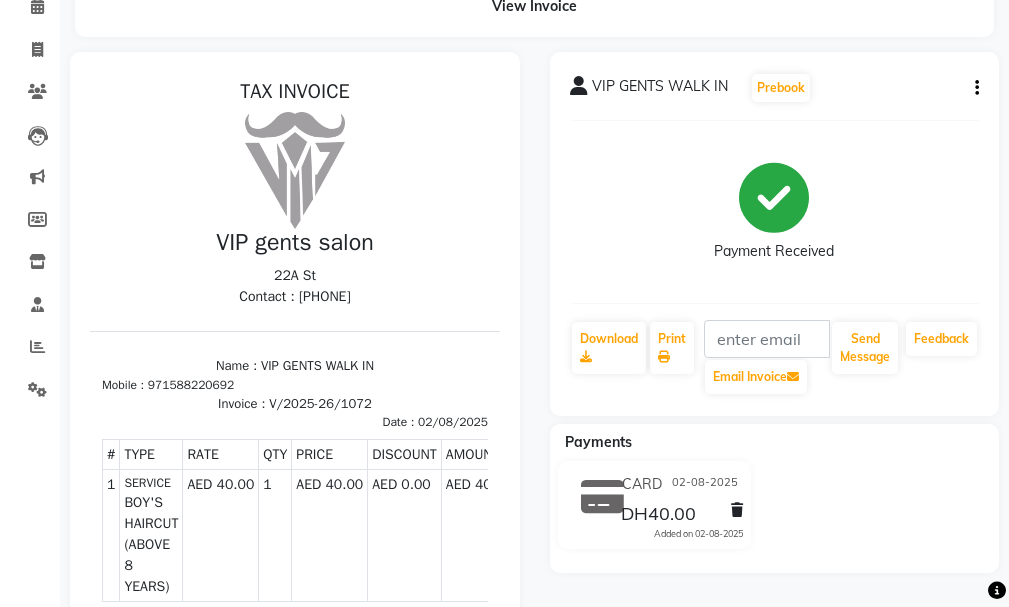 click on "VIP GENTS WALK IN   Prebook   Payment Received  Download  Print   Email Invoice   Send Message Feedback" 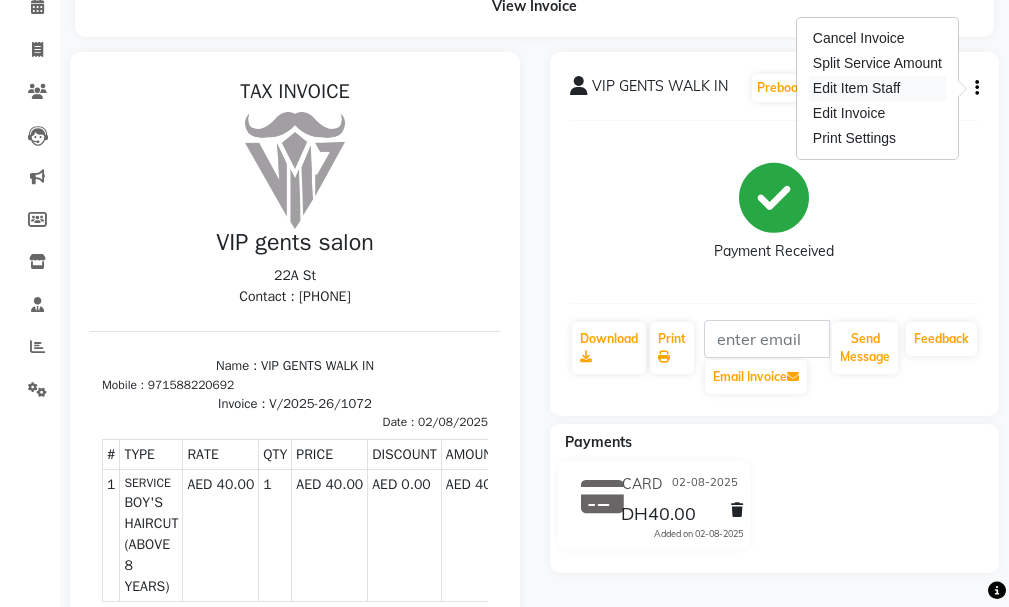 click on "Edit Item Staff" at bounding box center (877, 88) 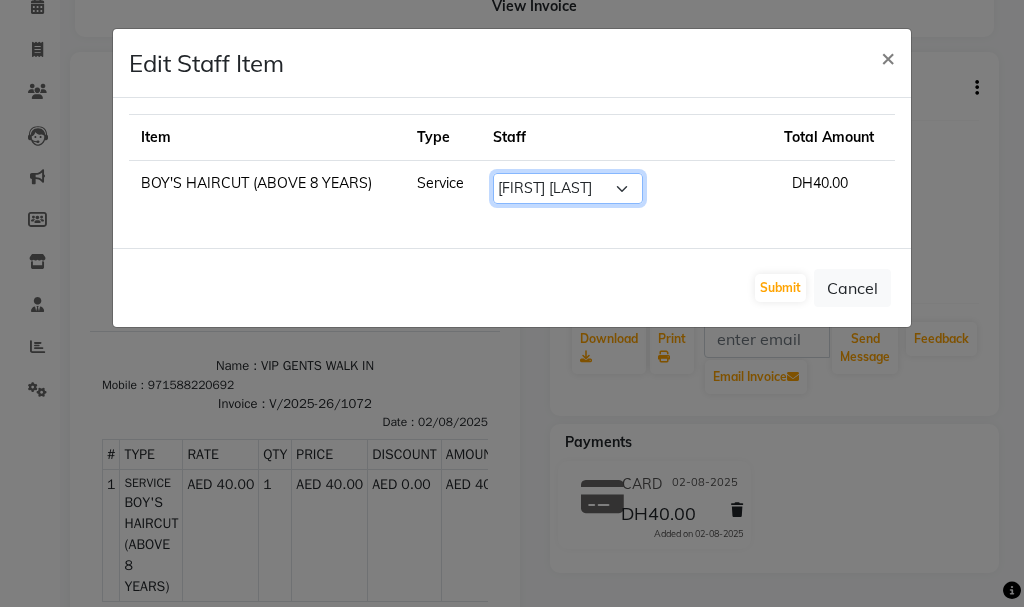 click on "Select  AHMED MOHAMED MOHAMED ELKHODARY ABDELHAMID   Ali Rana   Allauddin Anwar Ali   Ameen   Ayoub Lakhbizi   Jairah   Mr. Mohannad   Neha   Nelson   Ricalyn Colcol   Riffat Magdy   Taufeeq Anwar Ali   Tauseef  Akhilaque   Zoya Bhatti." 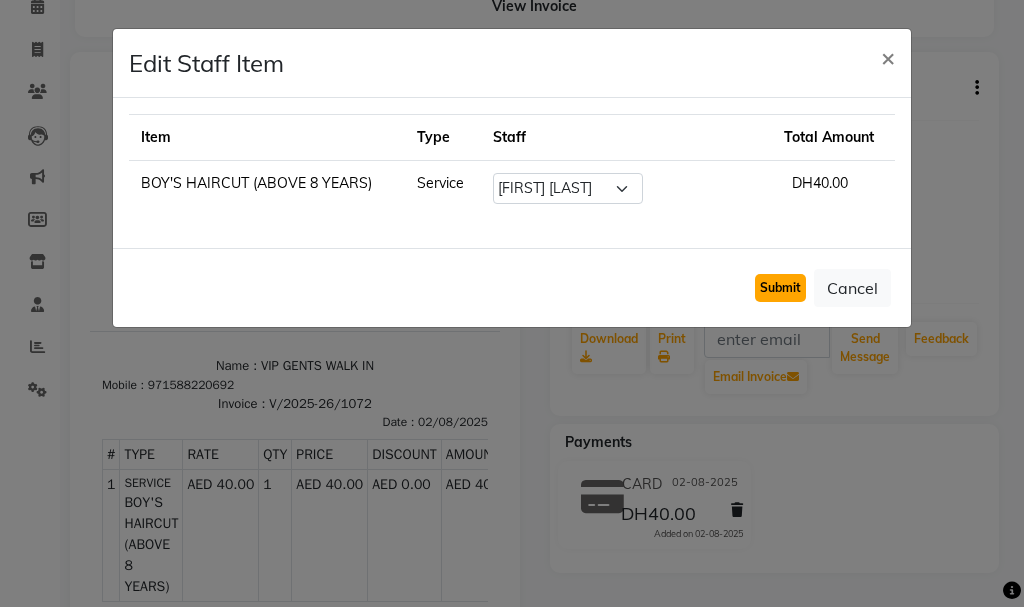 click on "Submit" 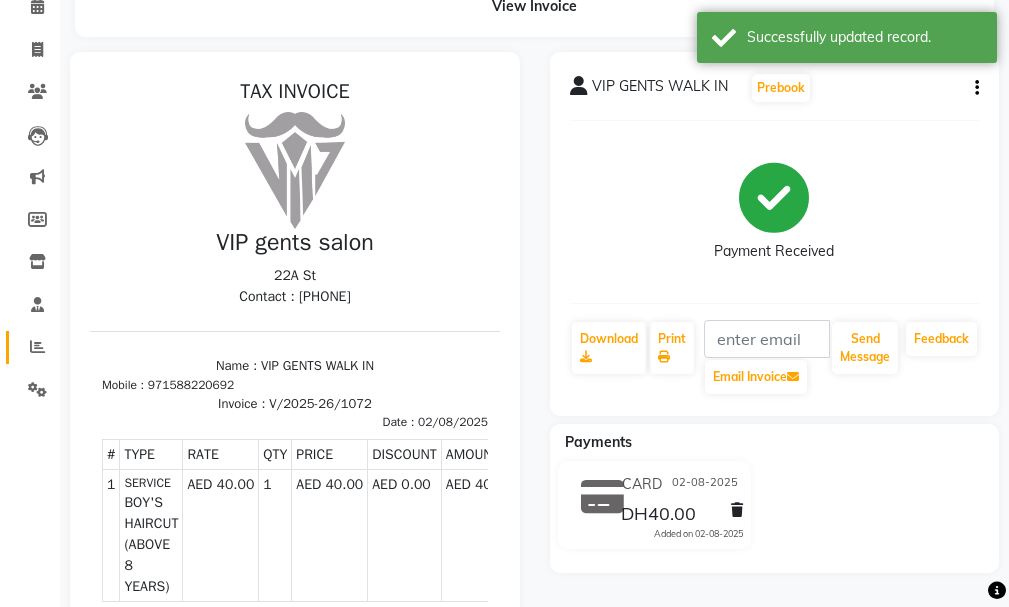 click on "Reports" 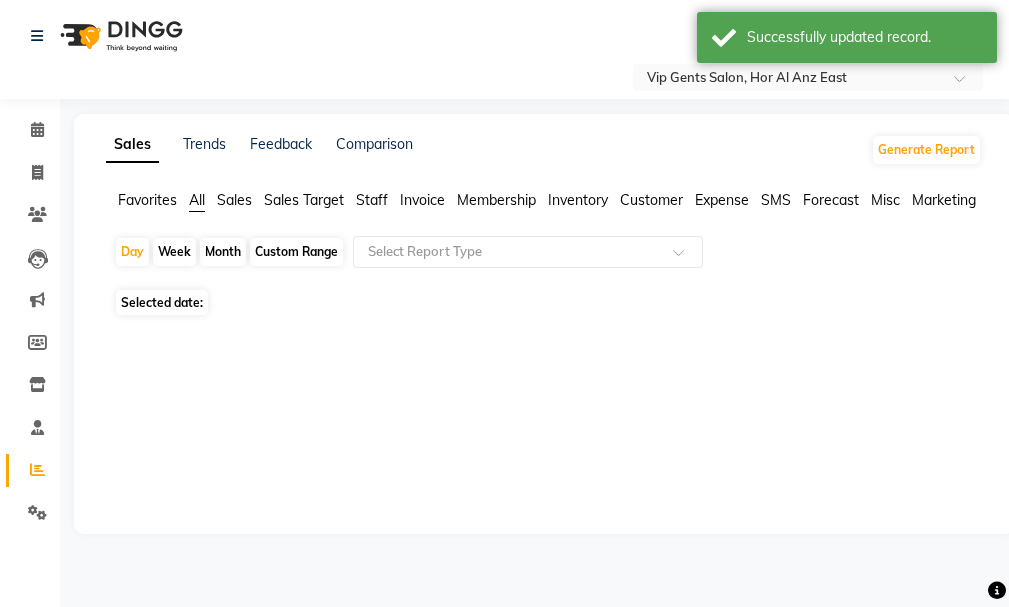 scroll, scrollTop: 0, scrollLeft: 0, axis: both 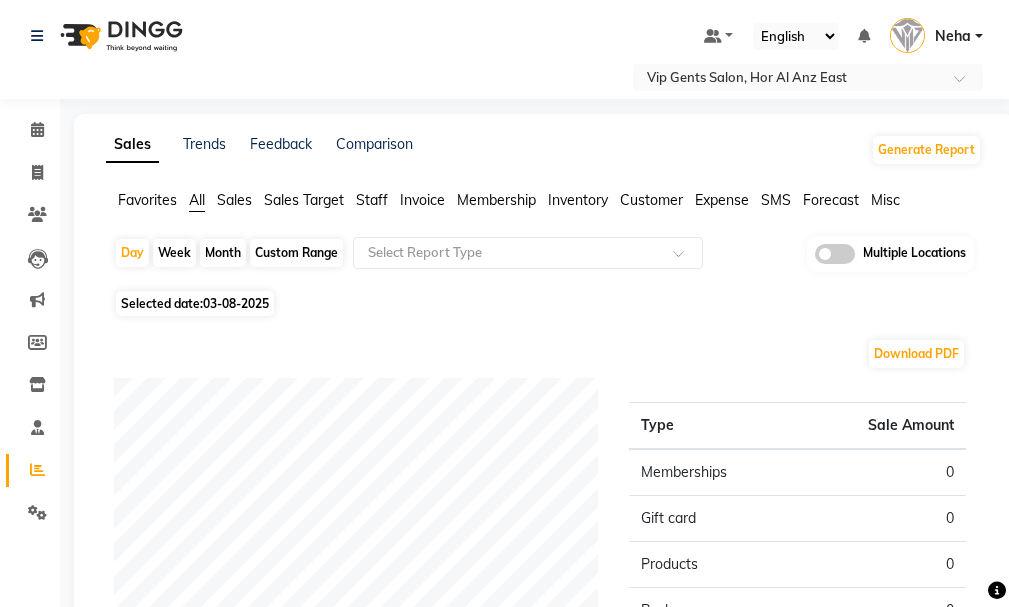 click on "Custom Range" 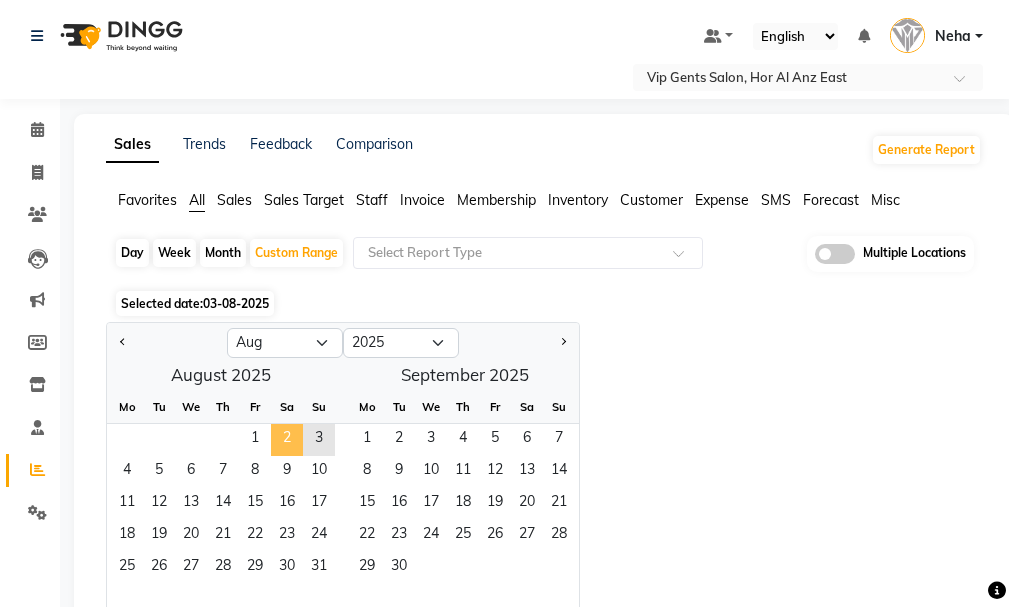 click on "2" 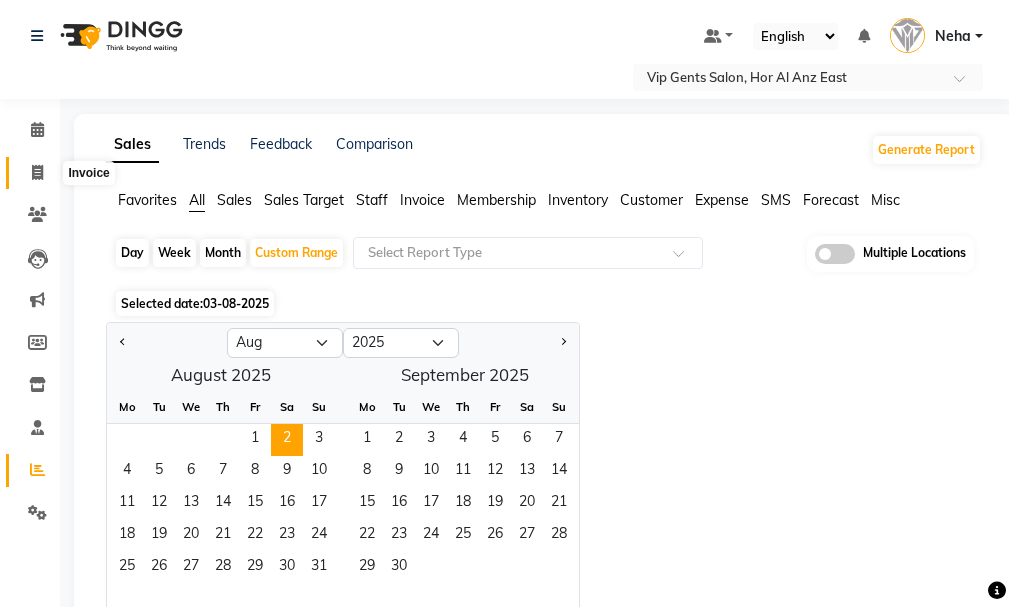 click 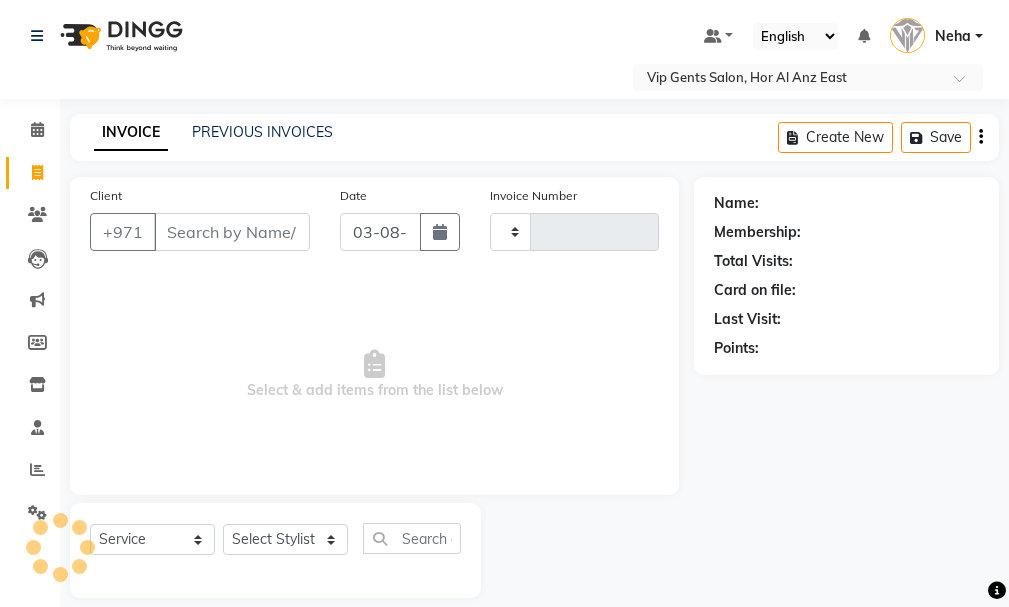 scroll, scrollTop: 21, scrollLeft: 0, axis: vertical 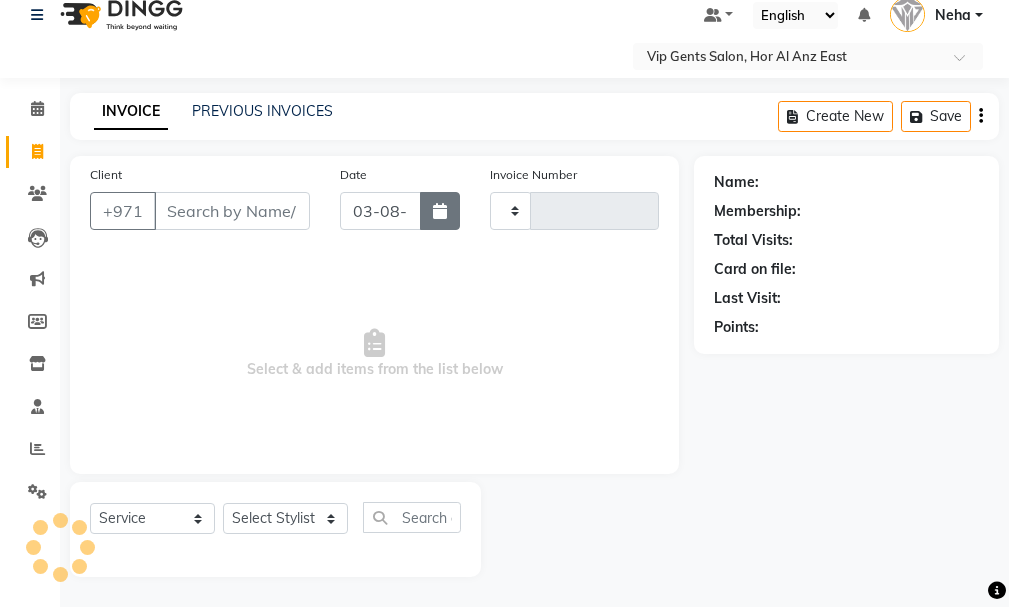 click 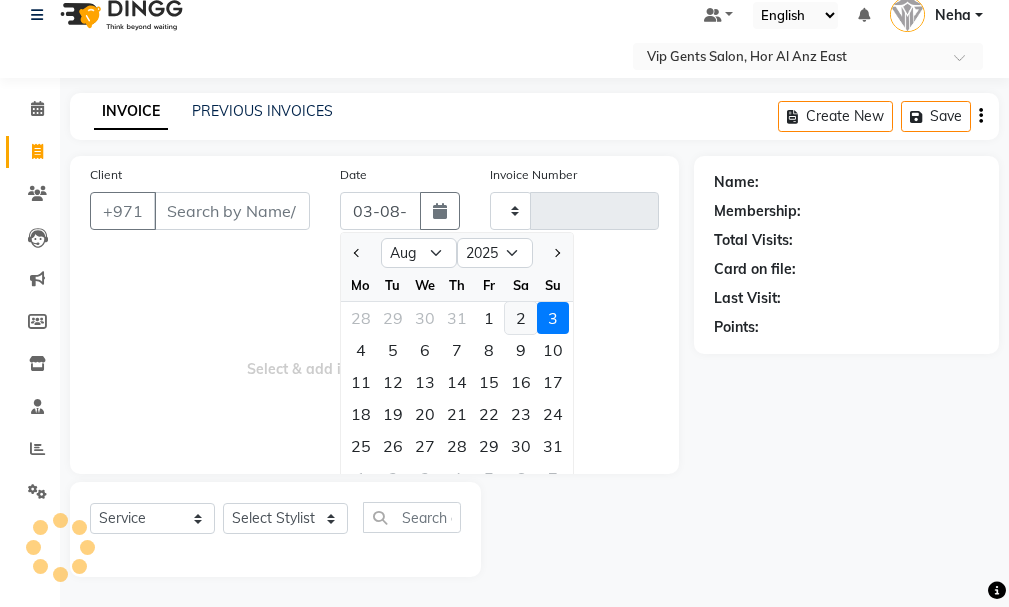 click on "2" 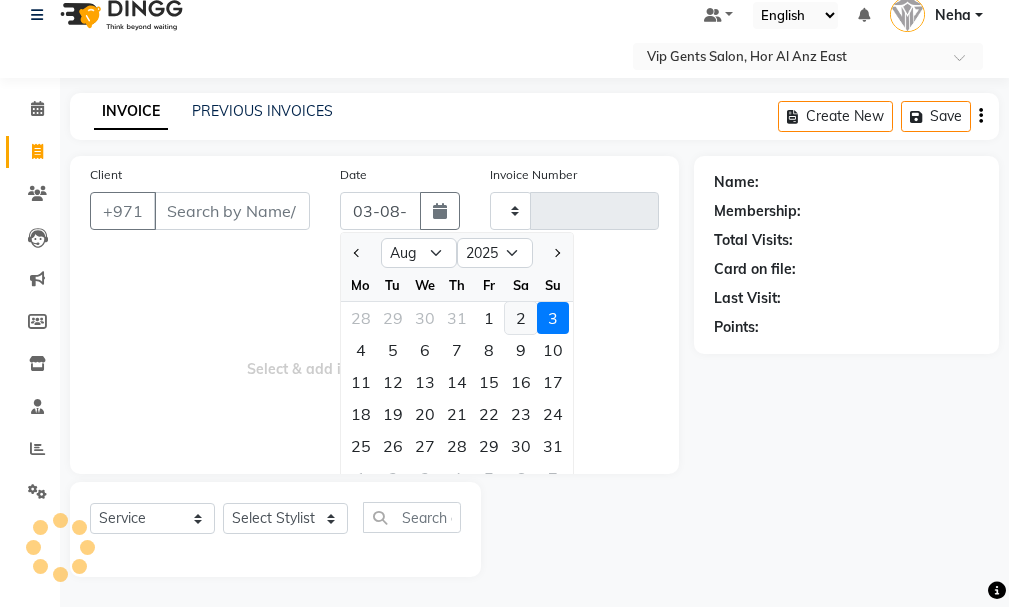 type on "02-08-2025" 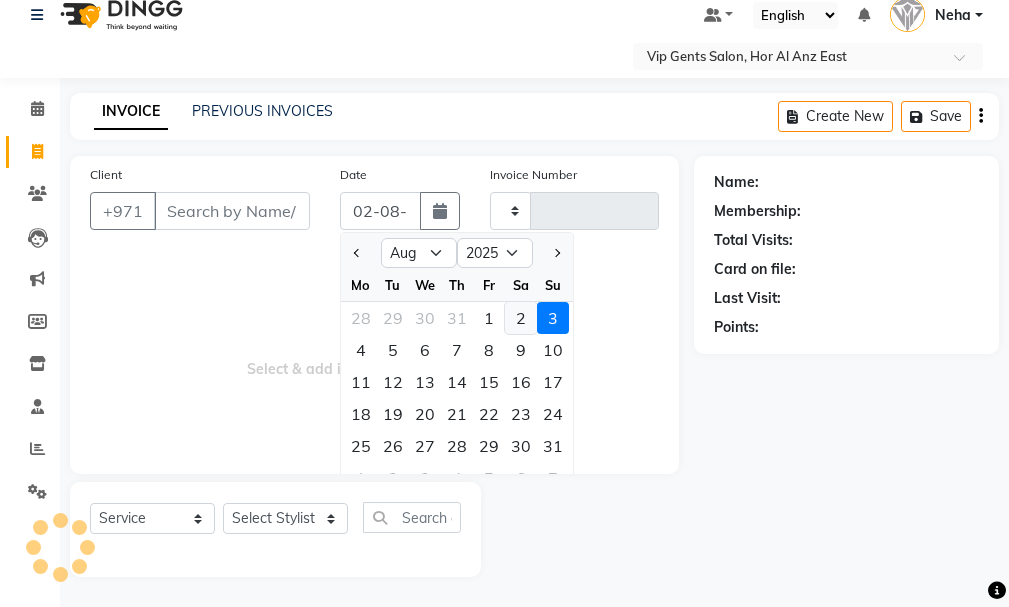 type on "1084" 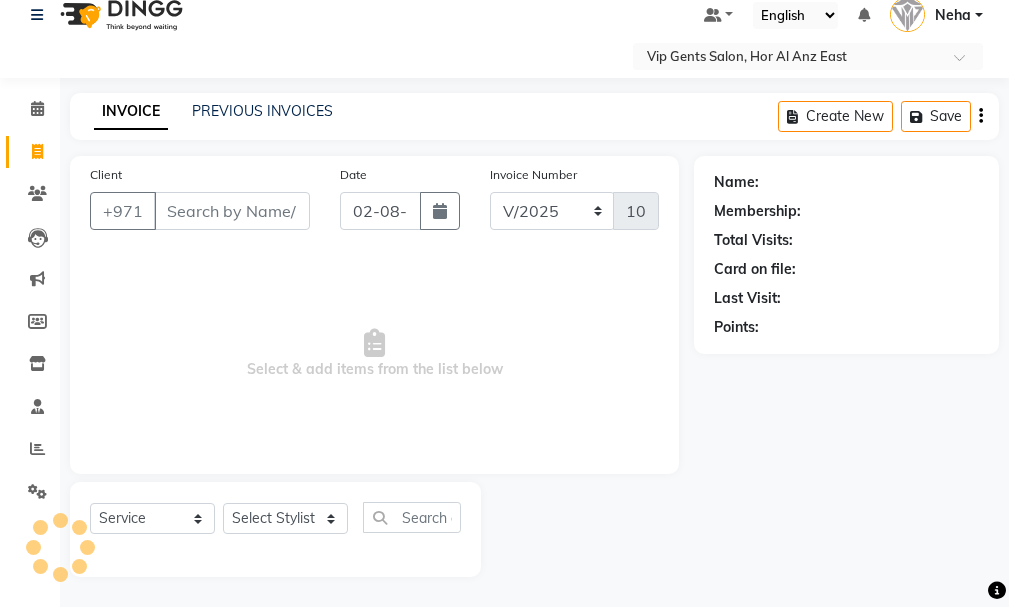 select on "8416" 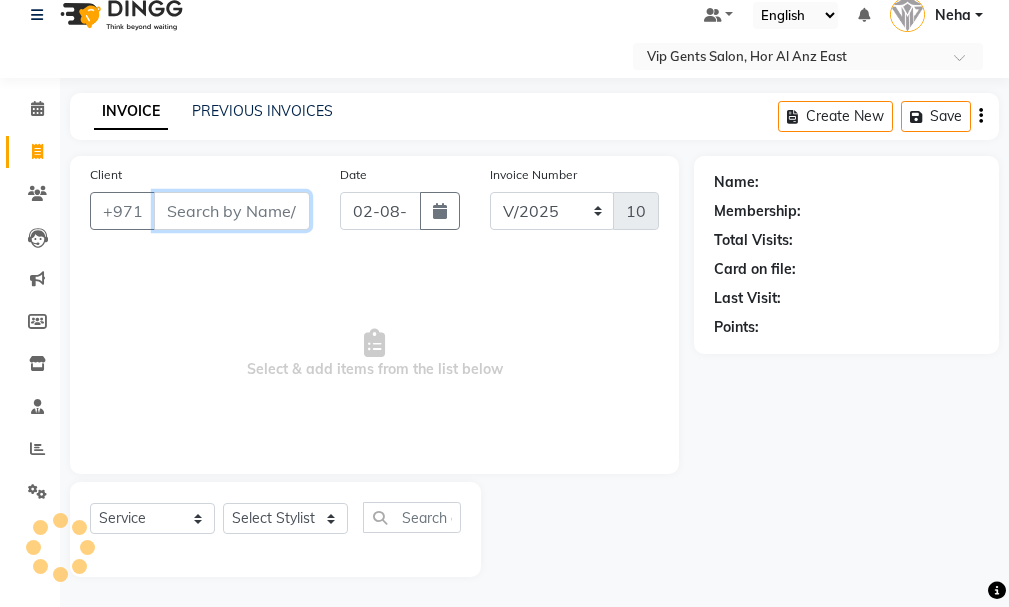 click on "Client" at bounding box center [232, 211] 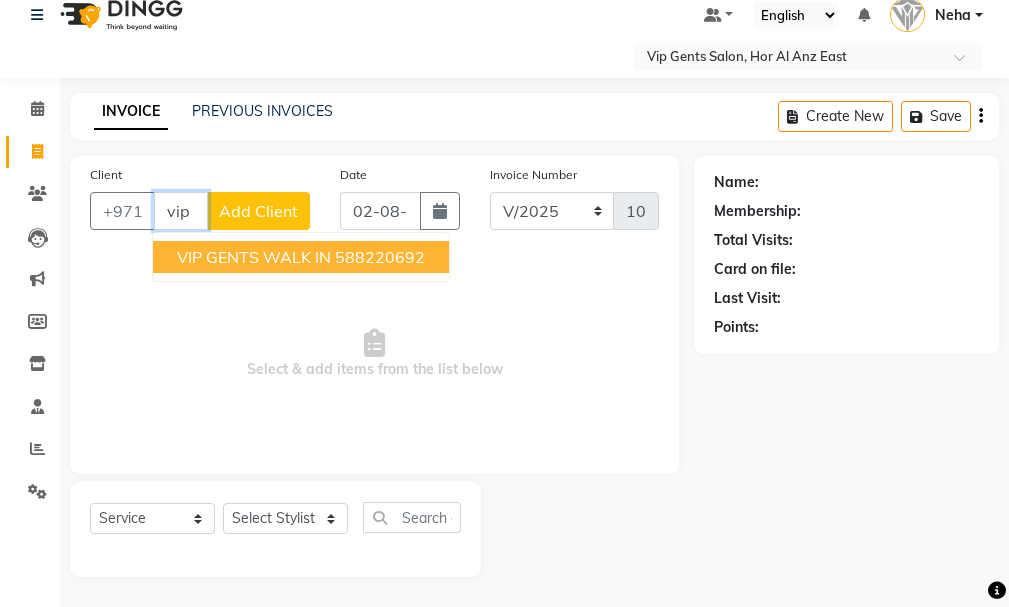 click on "VIP GENTS WALK IN" at bounding box center [254, 257] 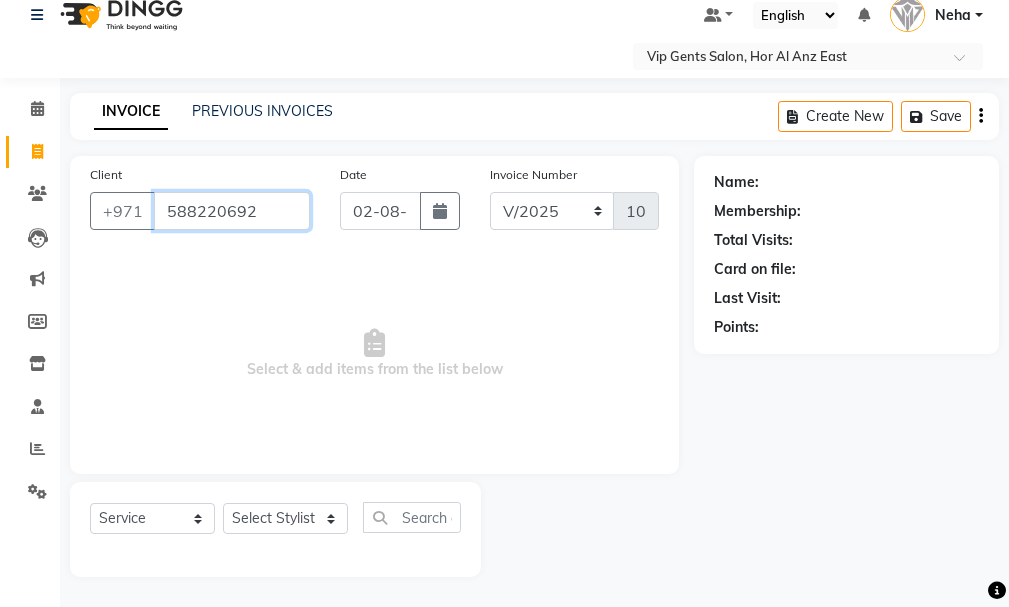 type on "588220692" 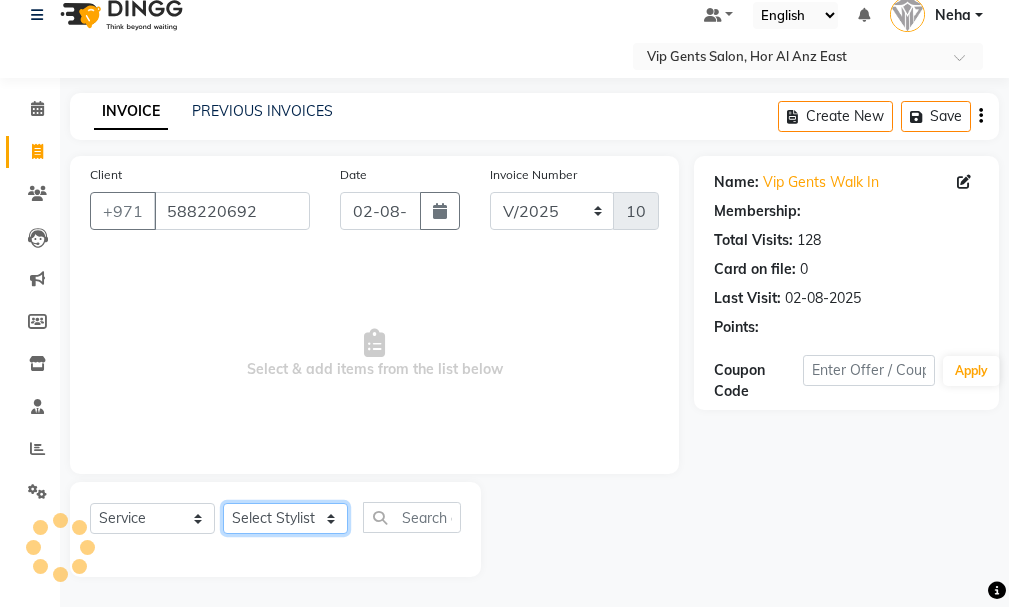 click on "Select Stylist AHMED MOHAMED MOHAMED ELKHODARY ABDELHAMID Ali Rana Allauddin Anwar Ali Ameen Ayoub Lakhbizi Jairah Mr. Mohannad Neha Nelson Ricalyn Colcol Riffat Magdy Taufeeq Anwar Ali Tauseef  Akhilaque Zoya Bhatti." 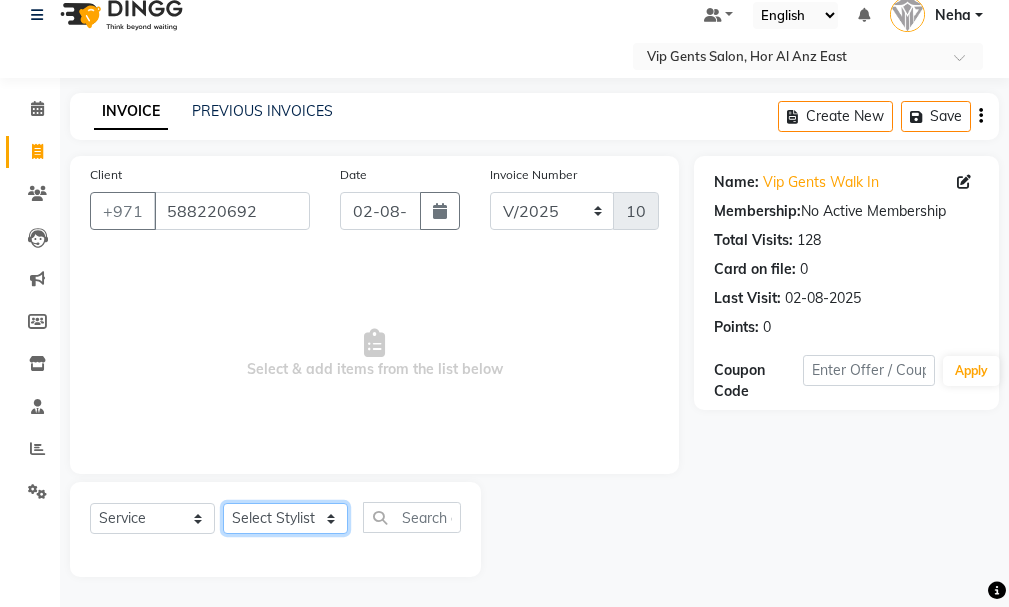 select on "81342" 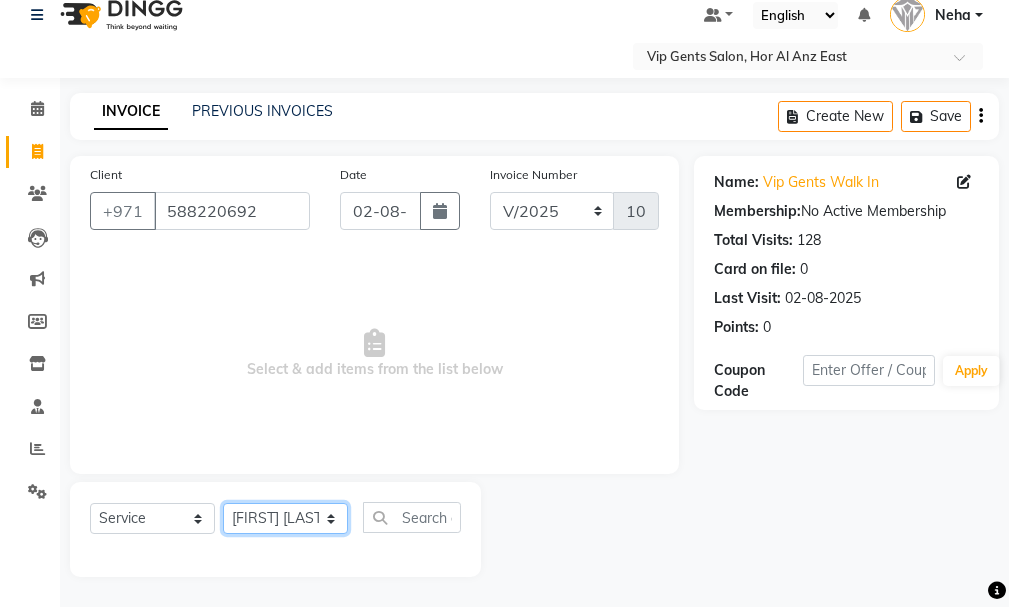 click on "Select Stylist AHMED MOHAMED MOHAMED ELKHODARY ABDELHAMID Ali Rana Allauddin Anwar Ali Ameen Ayoub Lakhbizi Jairah Mr. Mohannad Neha Nelson Ricalyn Colcol Riffat Magdy Taufeeq Anwar Ali Tauseef  Akhilaque Zoya Bhatti." 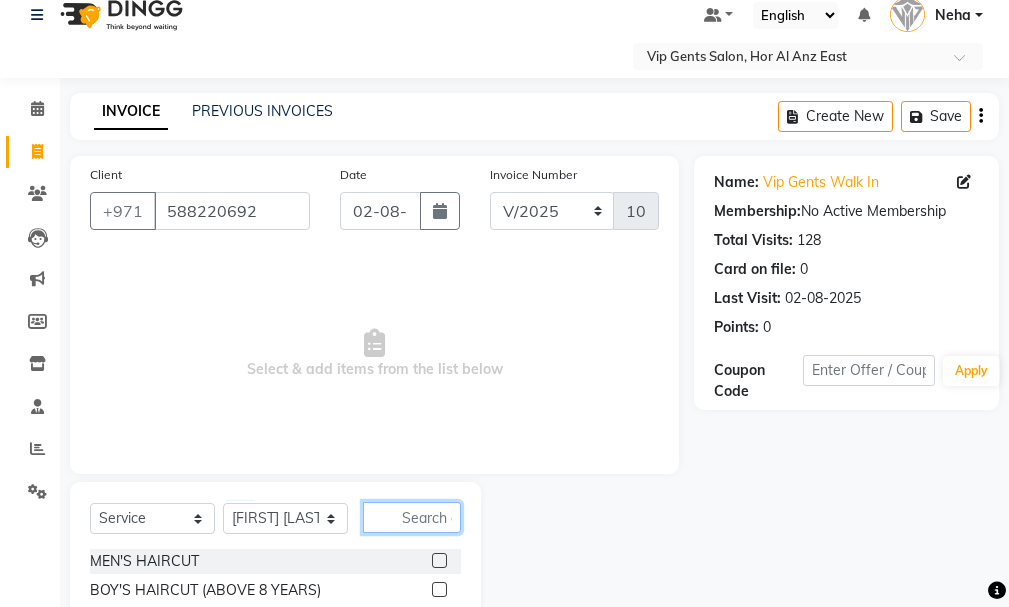 click 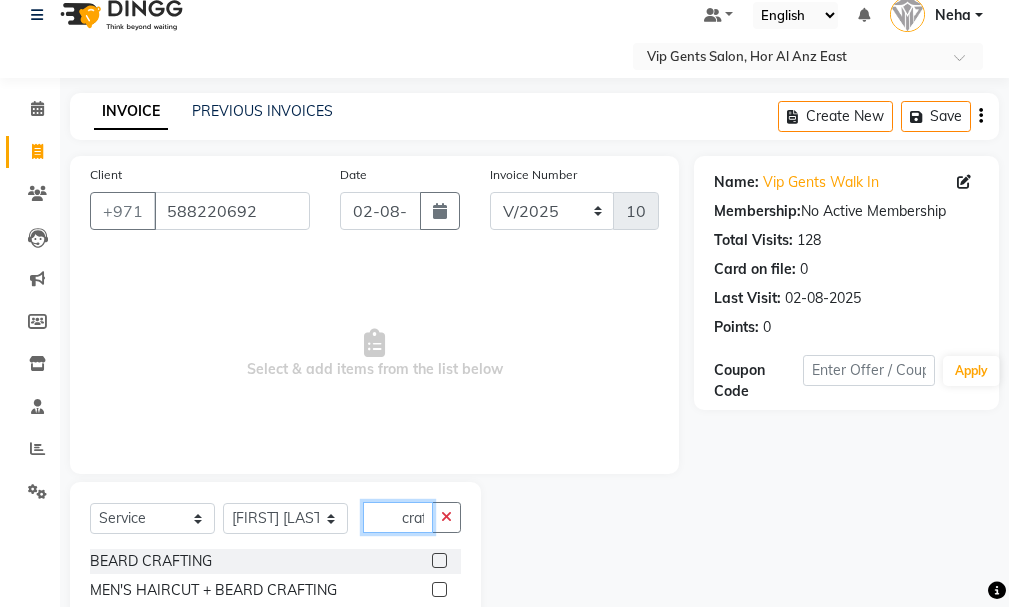 scroll, scrollTop: 0, scrollLeft: 1, axis: horizontal 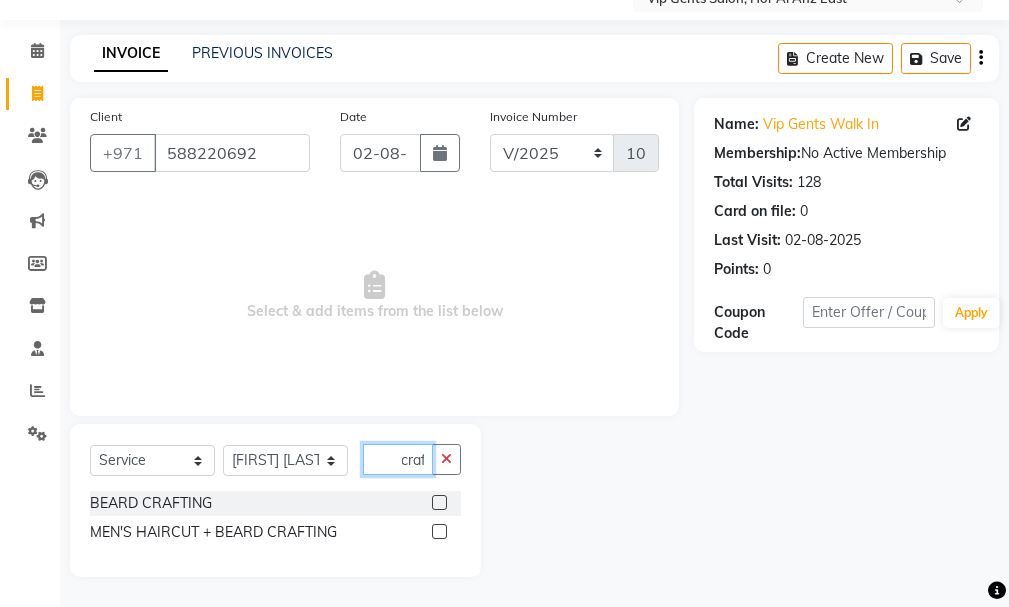 type on "craf" 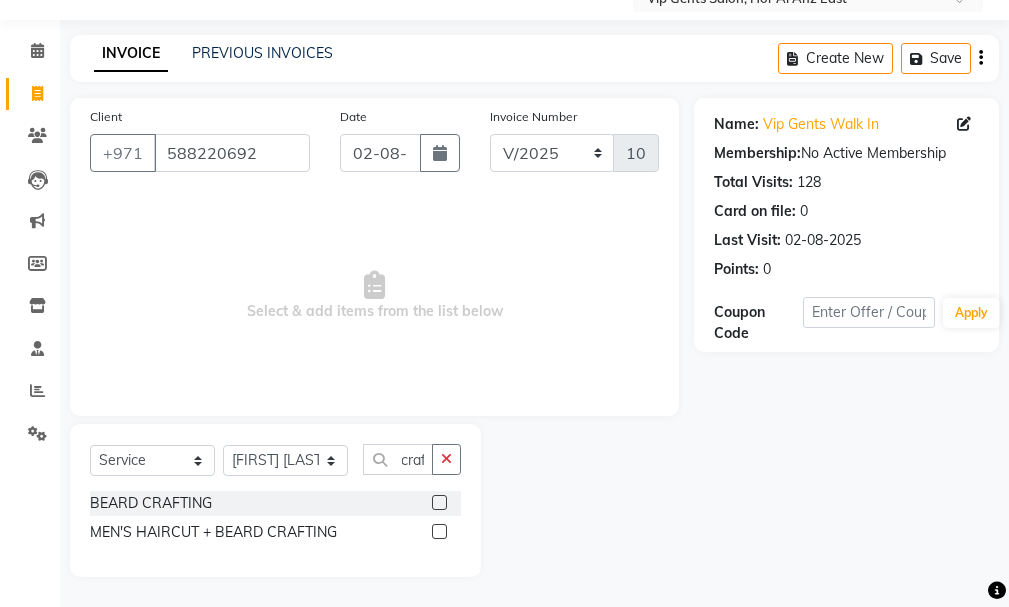 click 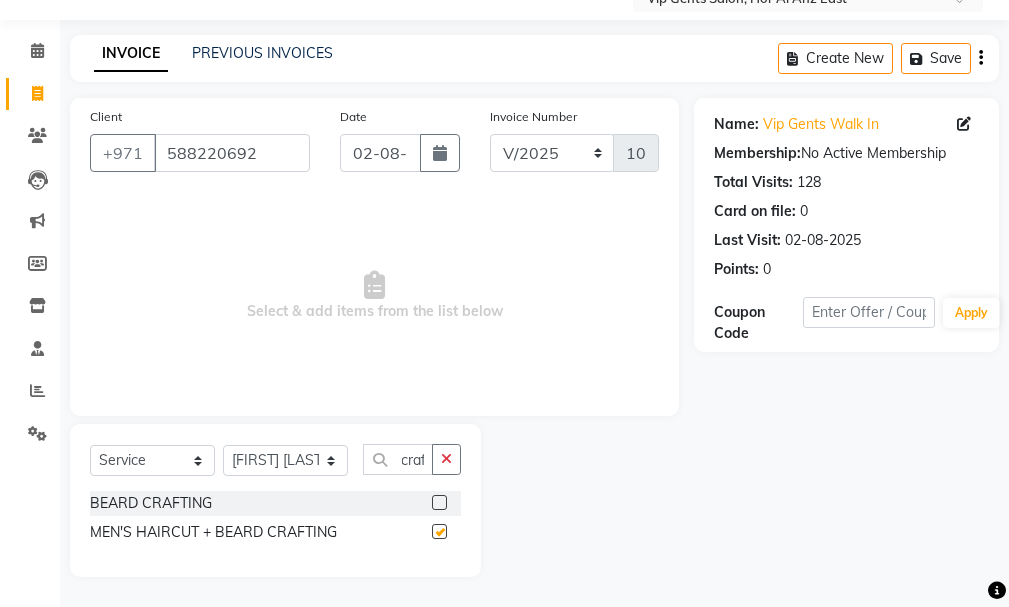 scroll, scrollTop: 0, scrollLeft: 0, axis: both 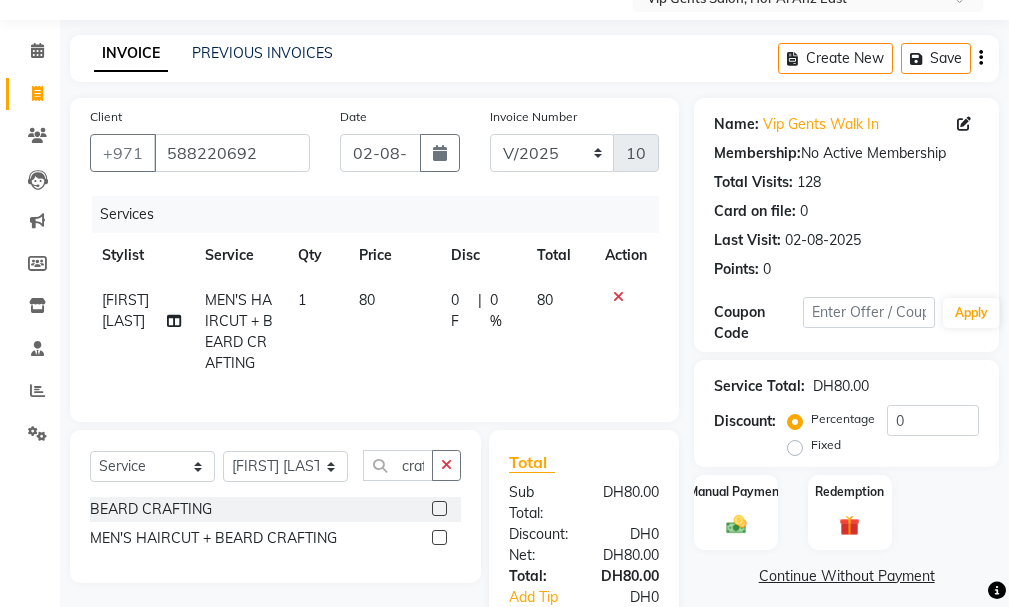 checkbox on "false" 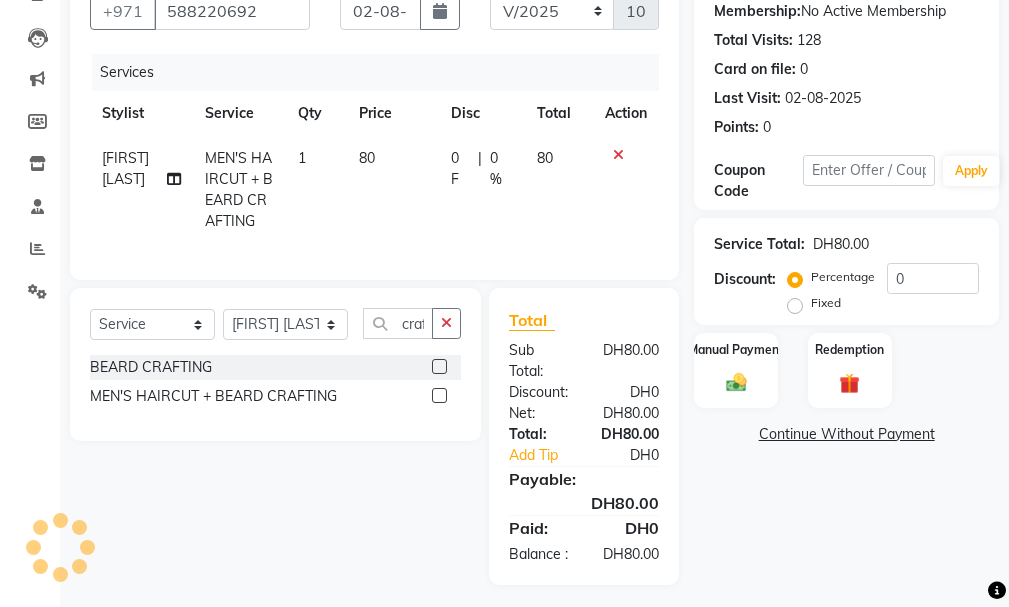 scroll, scrollTop: 265, scrollLeft: 0, axis: vertical 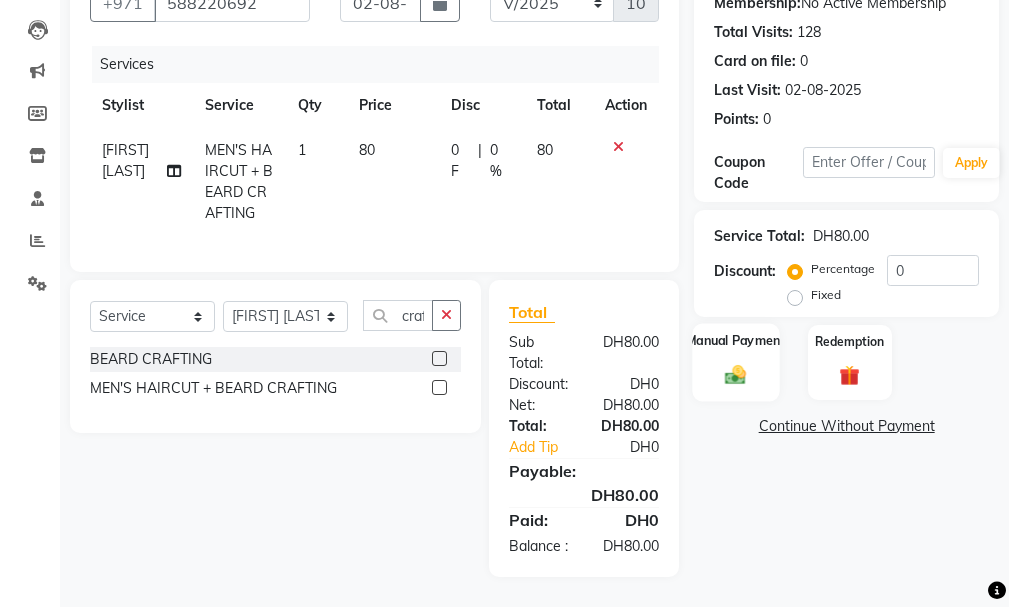 click 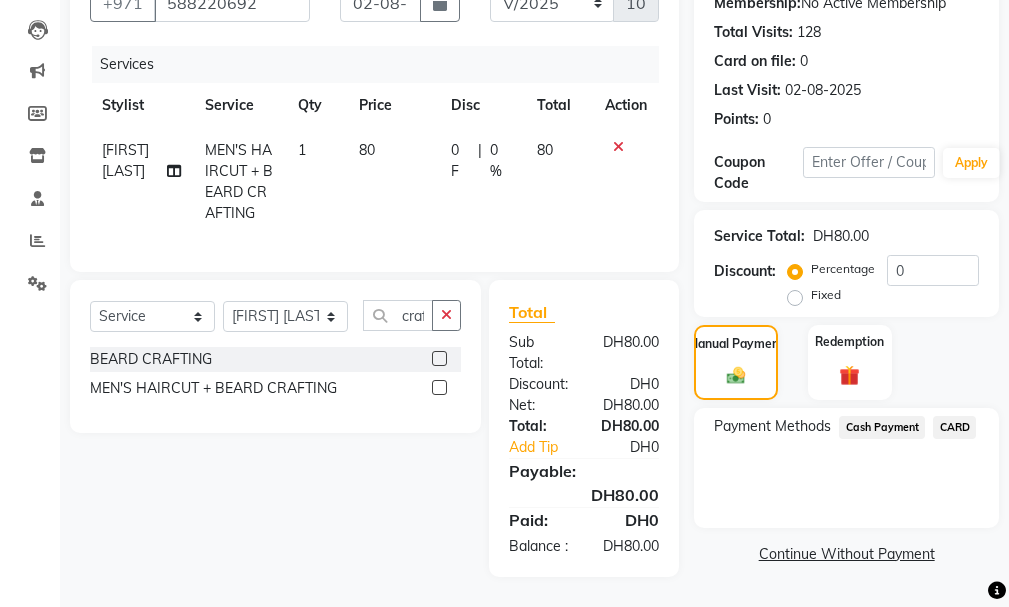 click on "CARD" 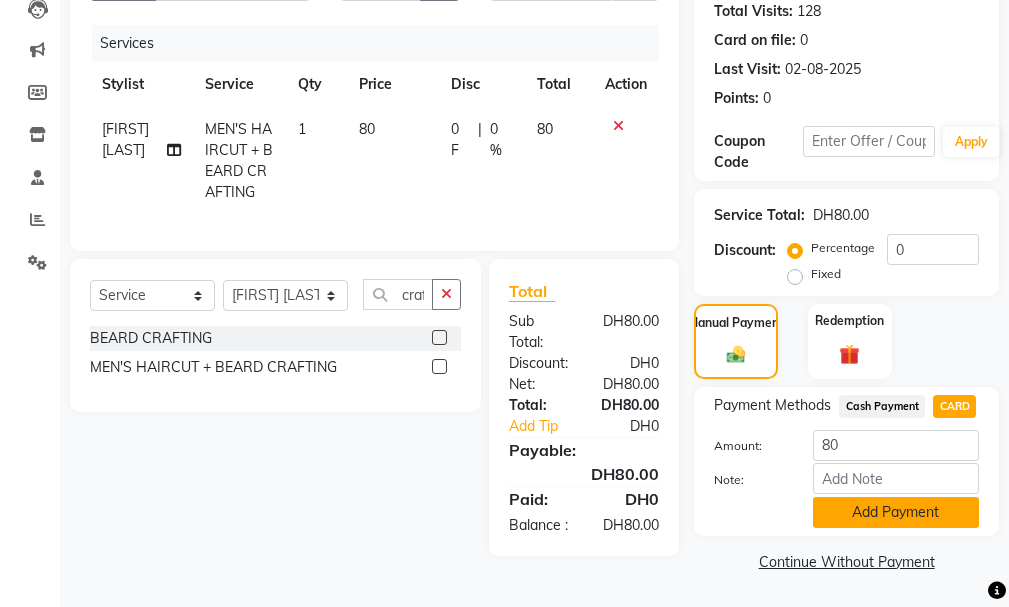click on "Add Payment" 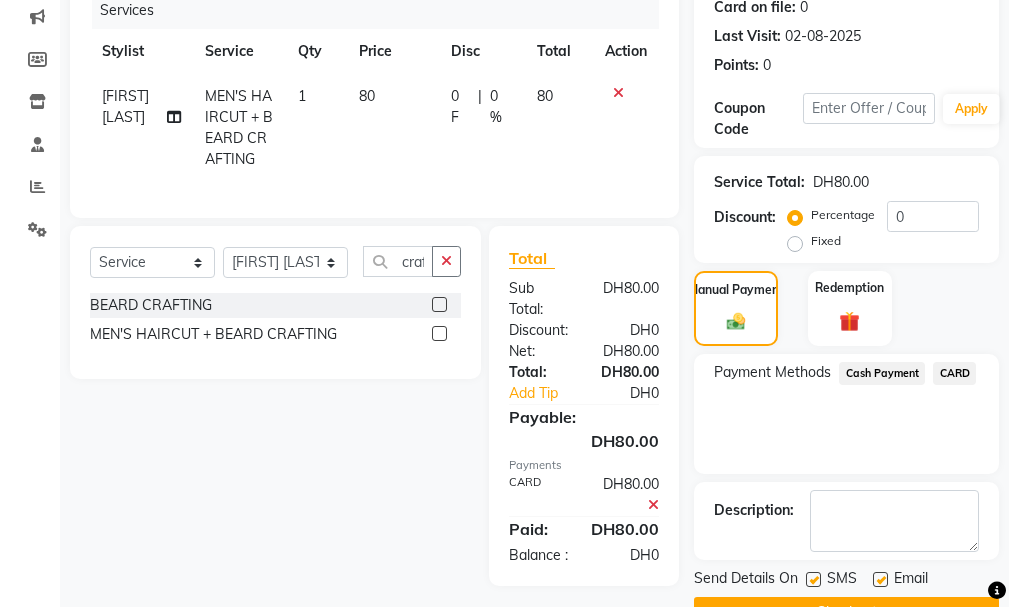 scroll, scrollTop: 334, scrollLeft: 0, axis: vertical 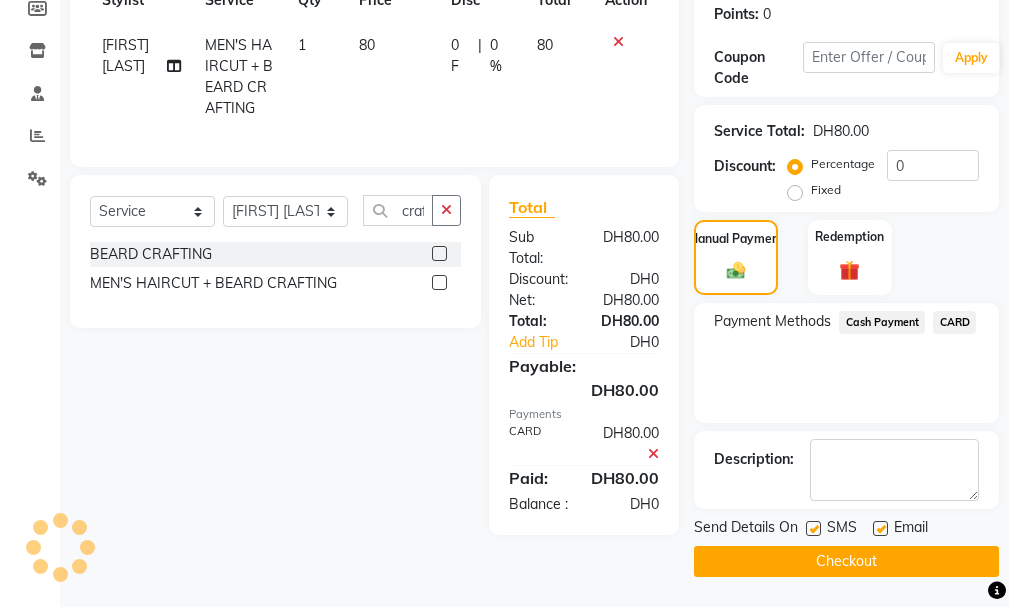 click on "Checkout" 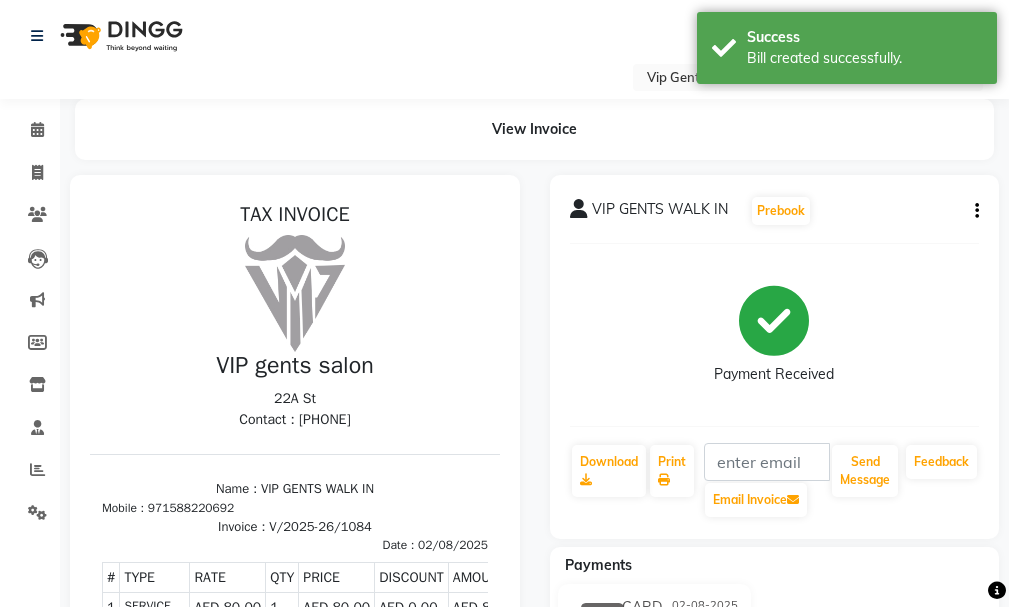 scroll, scrollTop: 0, scrollLeft: 0, axis: both 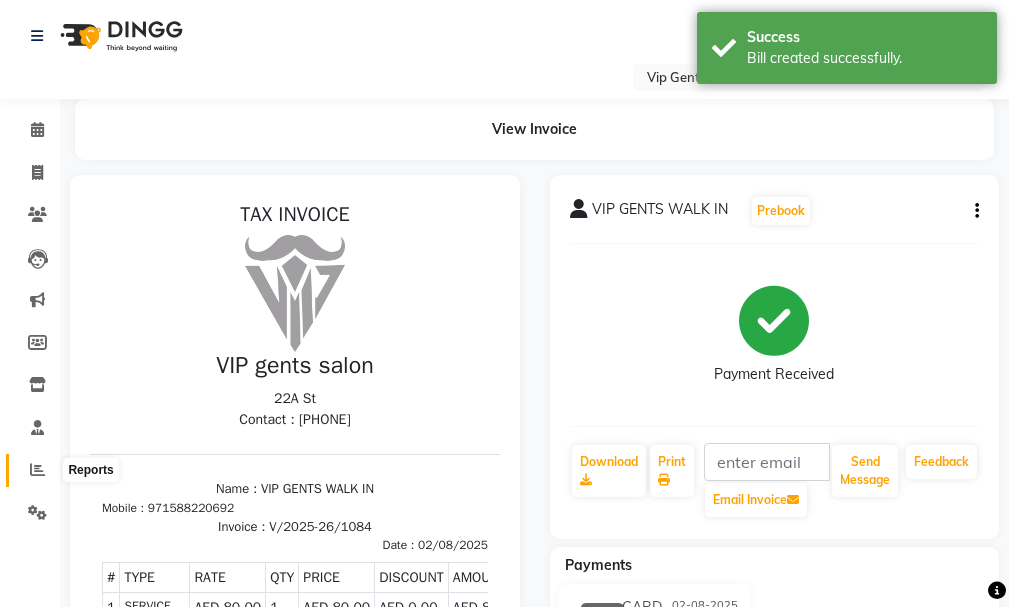 click 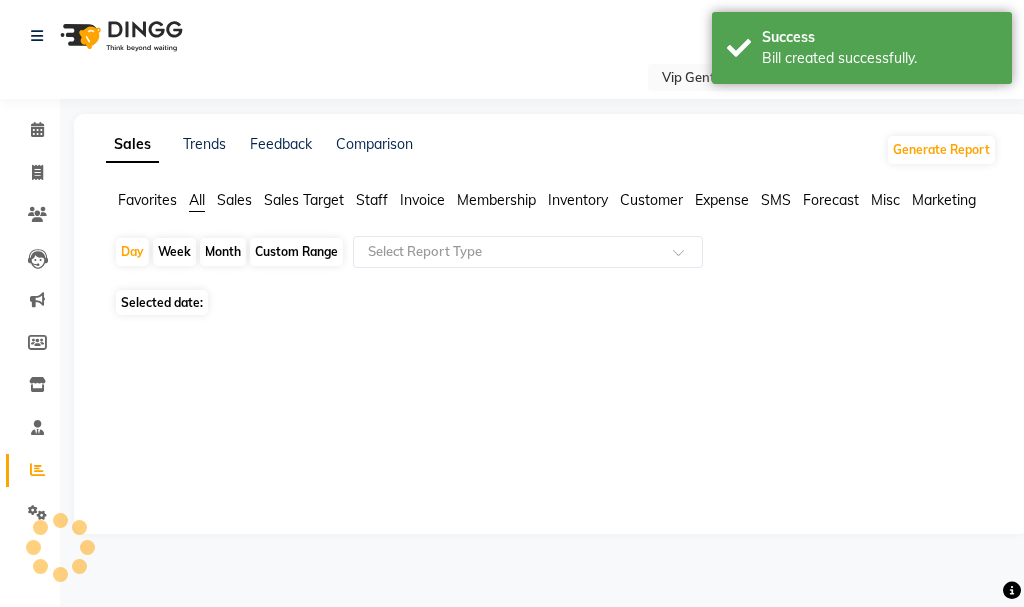 click on "Selected date:" 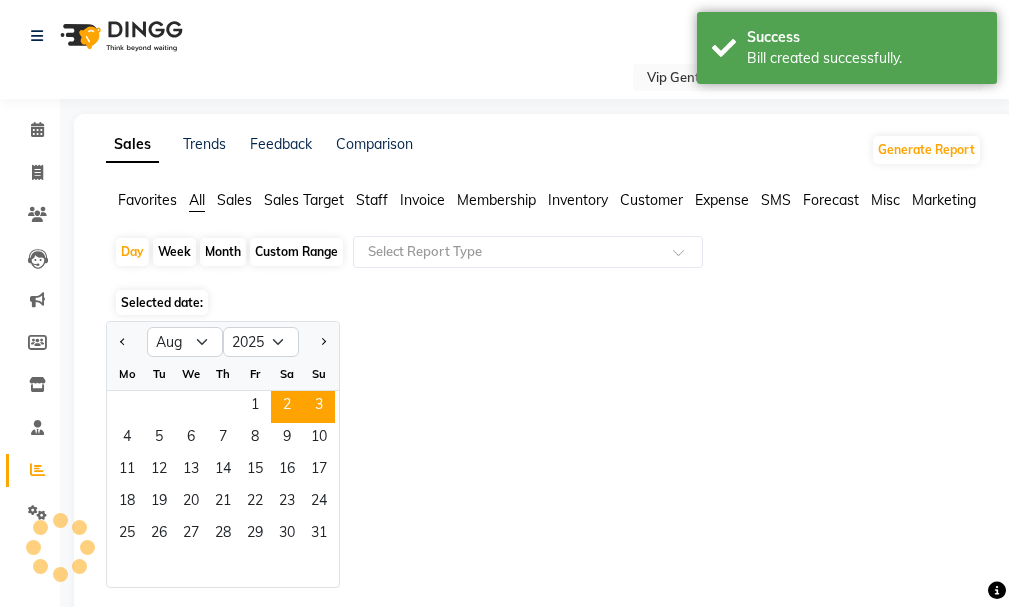 click on "2" 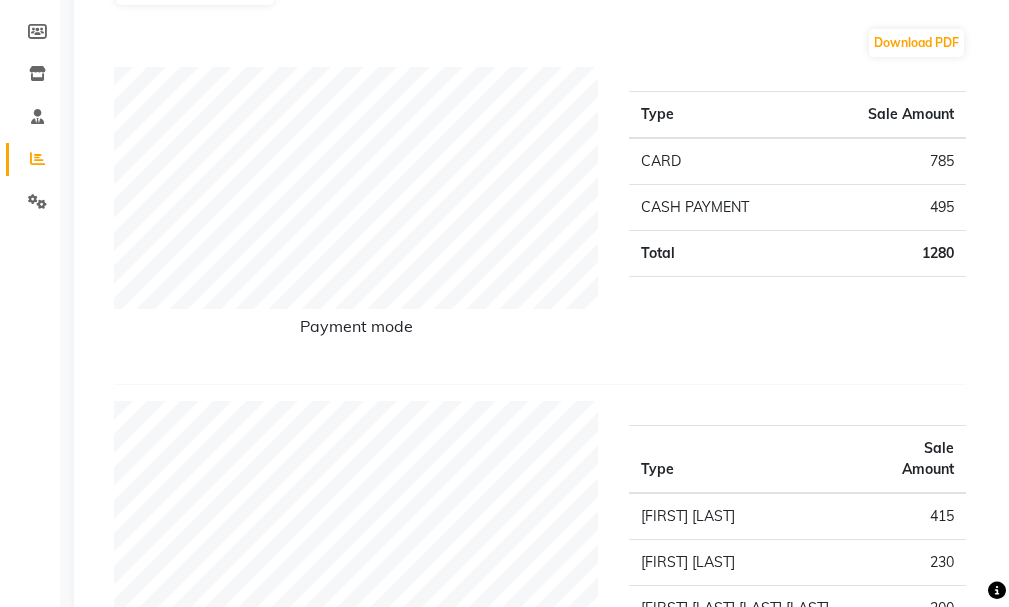scroll, scrollTop: 322, scrollLeft: 0, axis: vertical 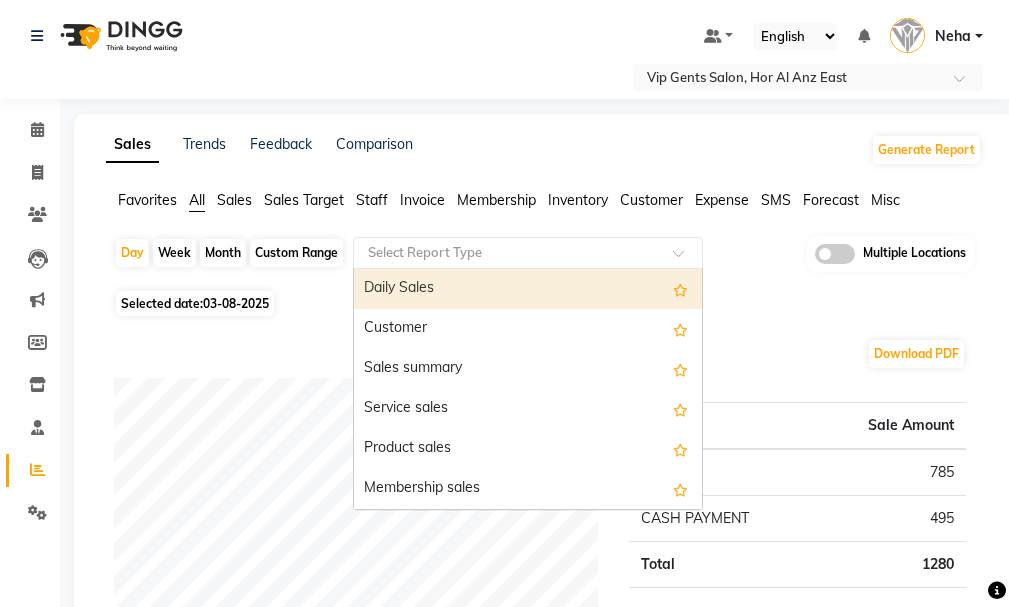 click 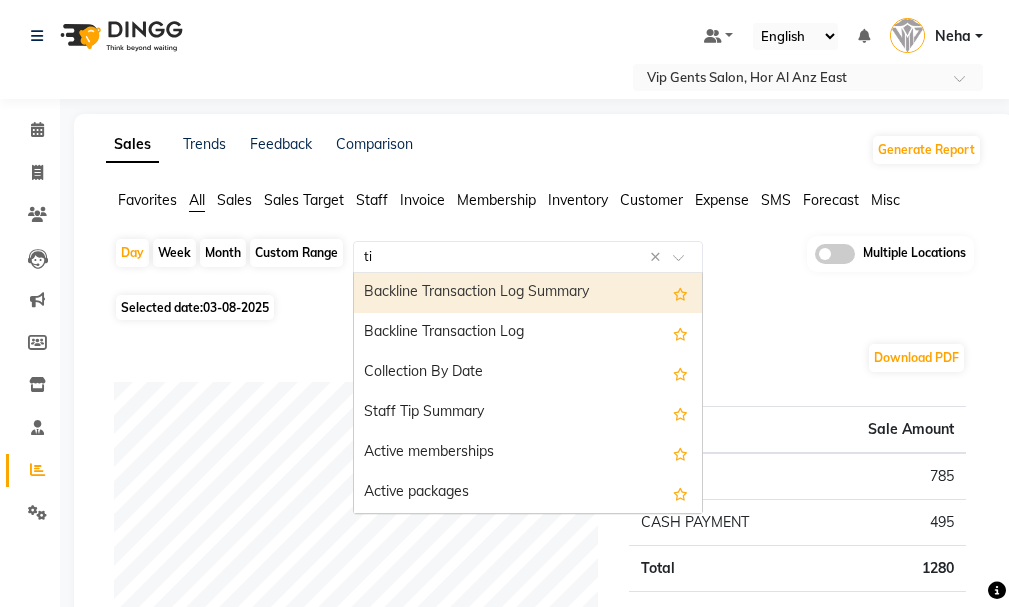 type on "tip" 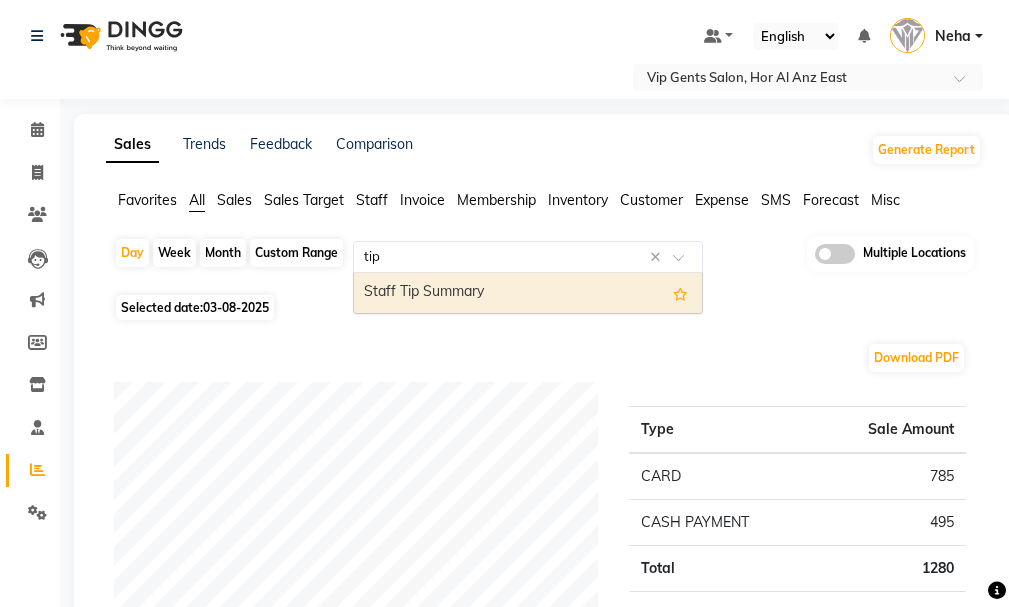 click on "Staff Tip Summary" at bounding box center [528, 293] 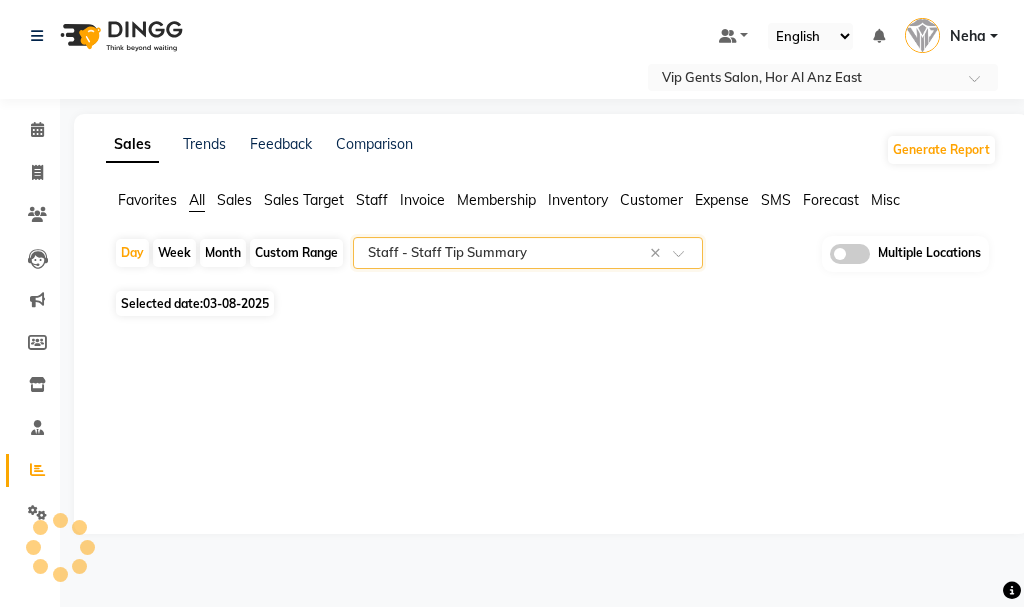 select on "full_report" 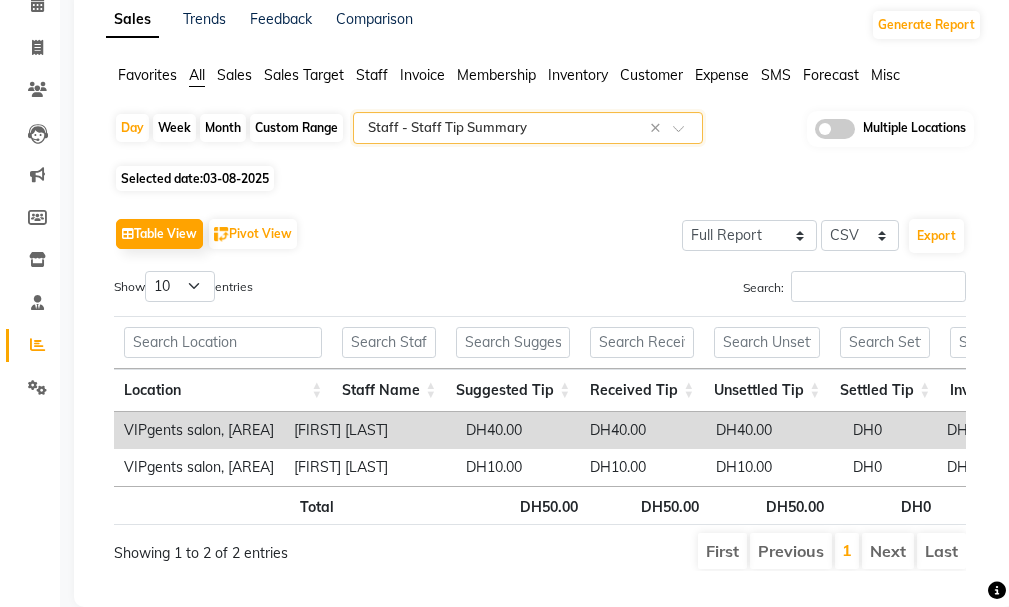 scroll, scrollTop: 185, scrollLeft: 0, axis: vertical 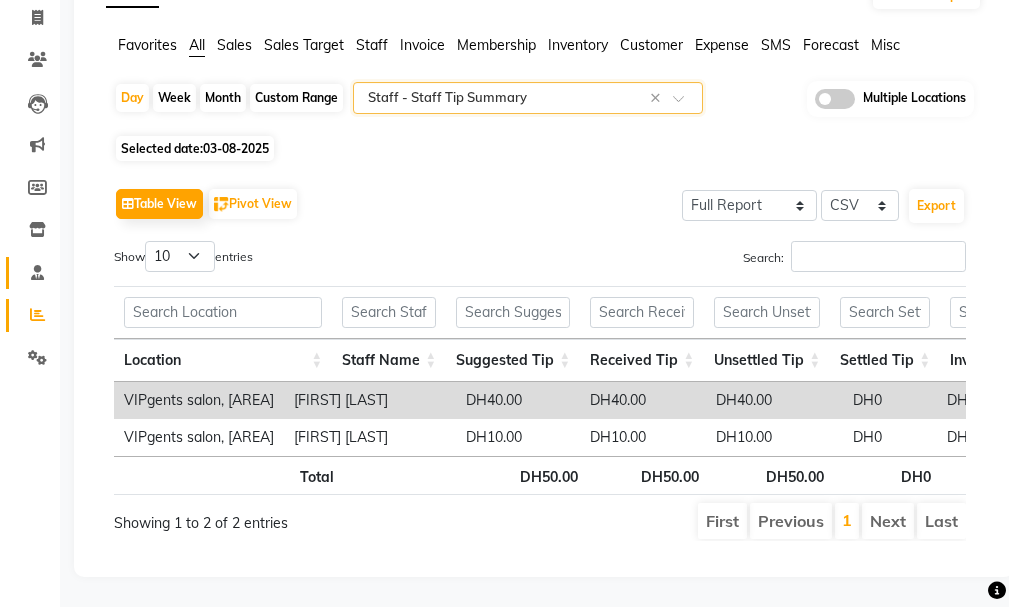 click 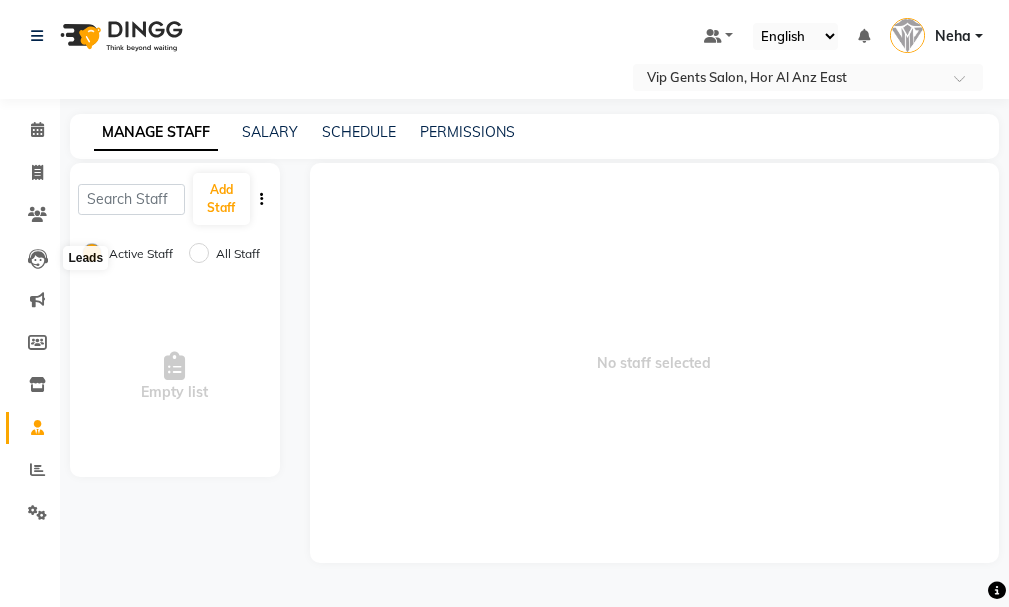 scroll, scrollTop: 0, scrollLeft: 0, axis: both 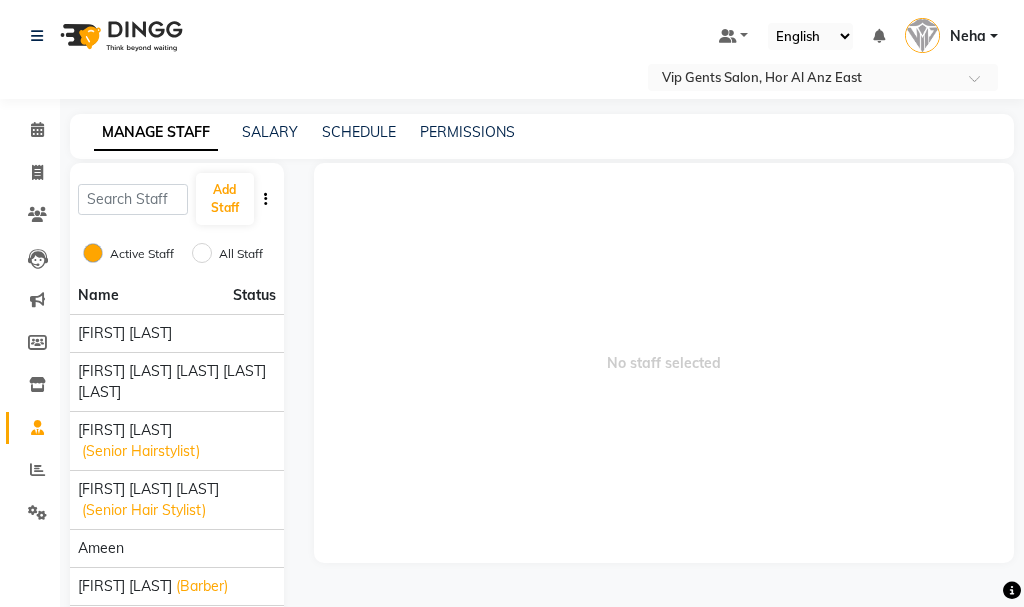 click on "Marketing" 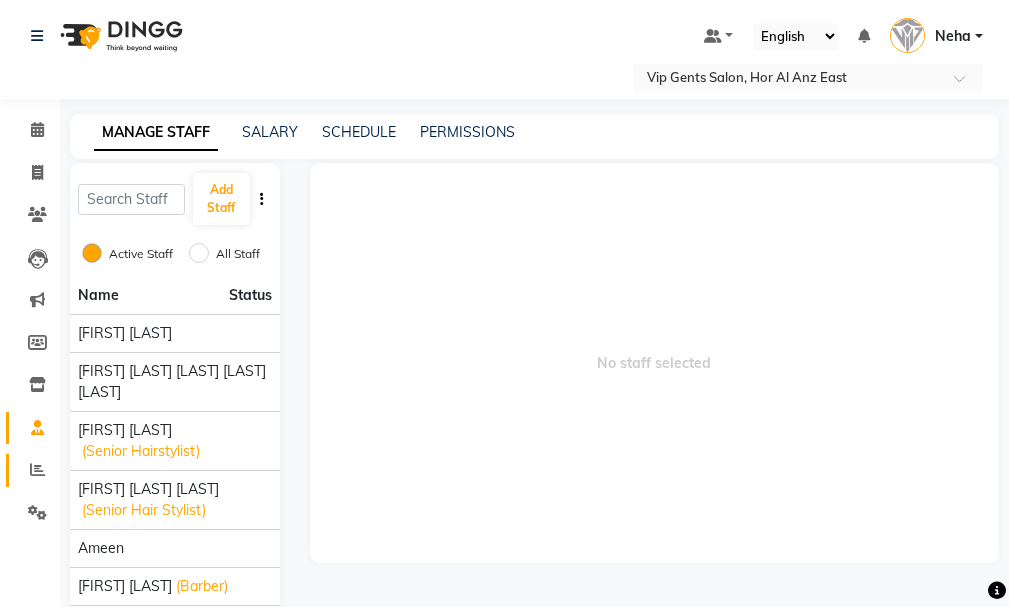 click 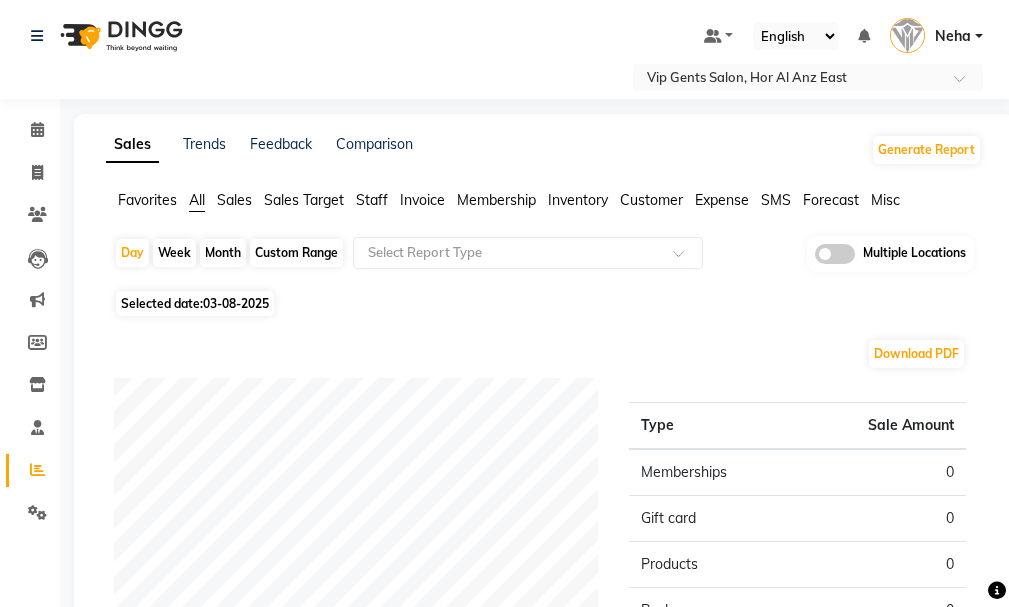 click on "03-08-2025" 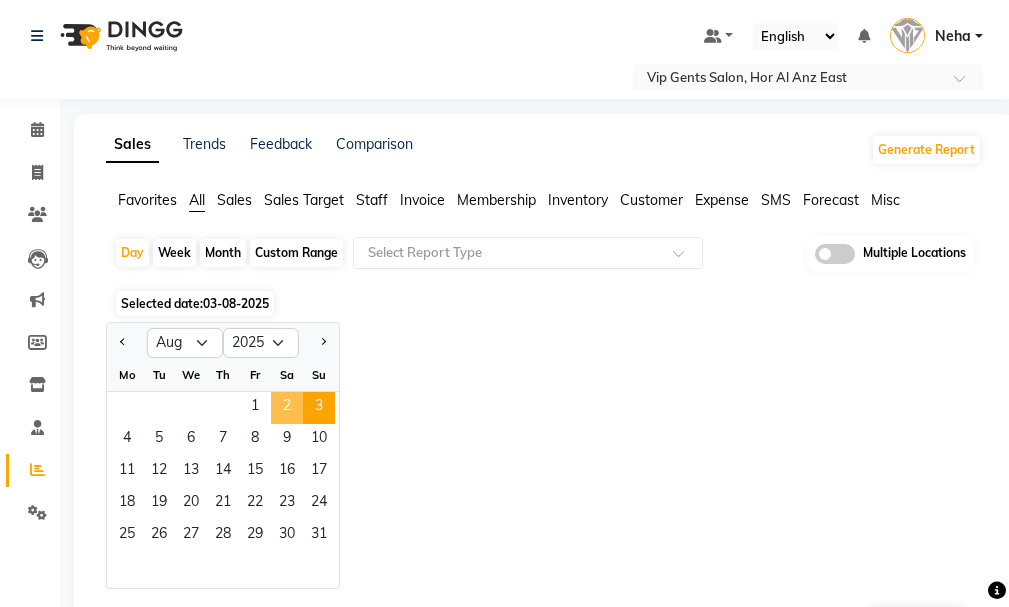 click on "2" 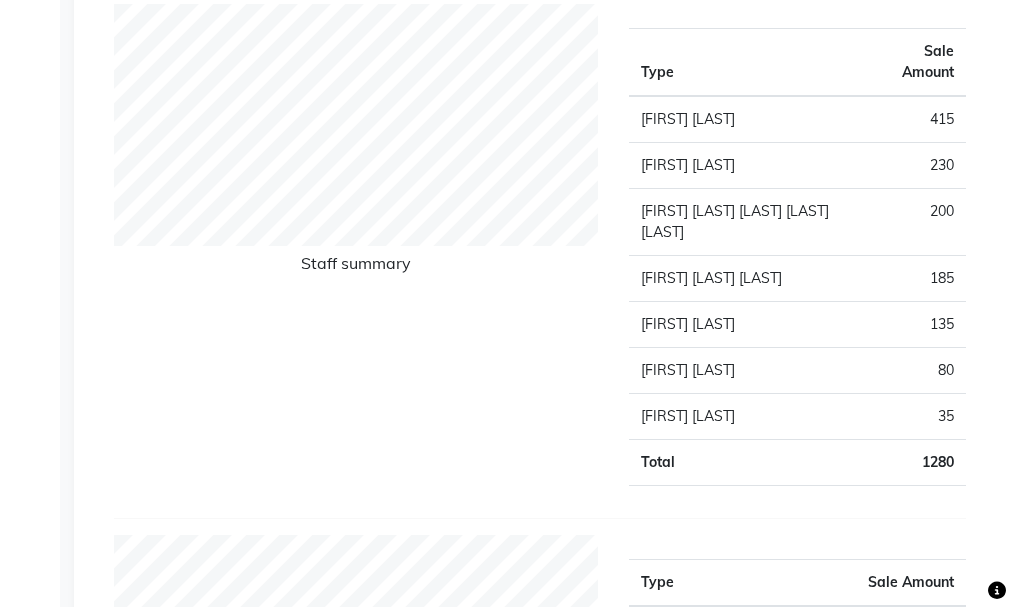 scroll, scrollTop: 1062, scrollLeft: 0, axis: vertical 